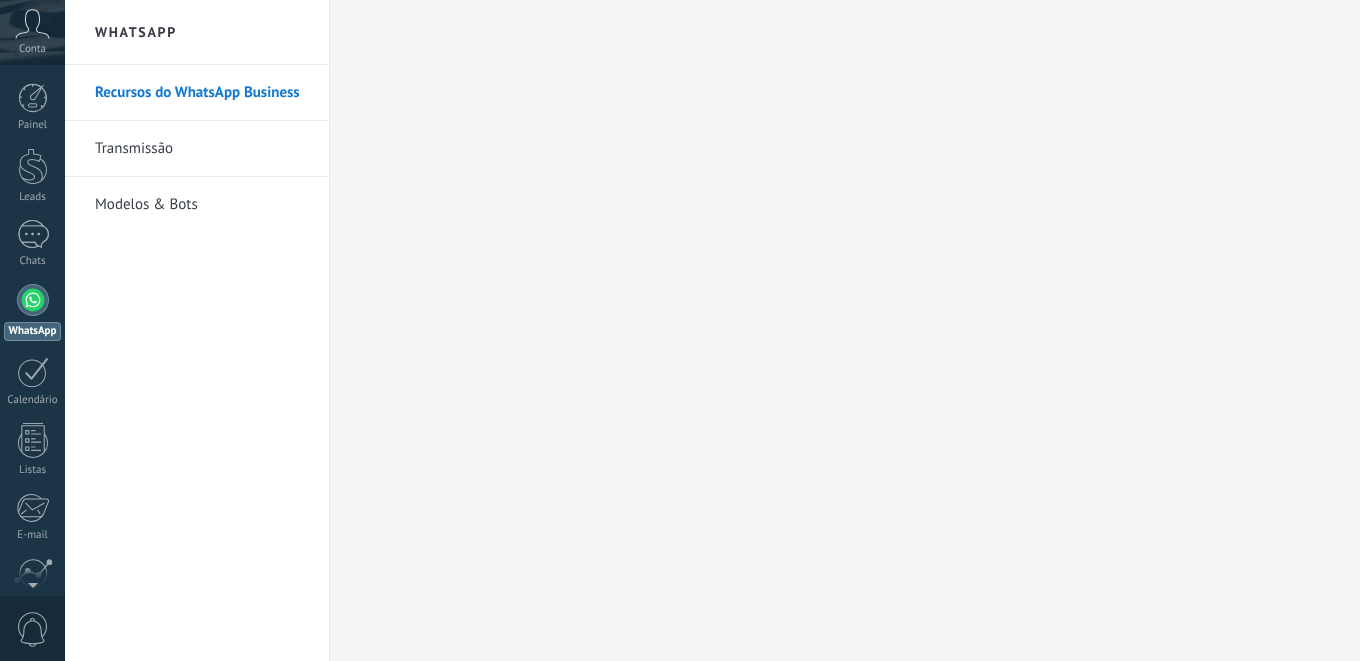 scroll, scrollTop: 0, scrollLeft: 0, axis: both 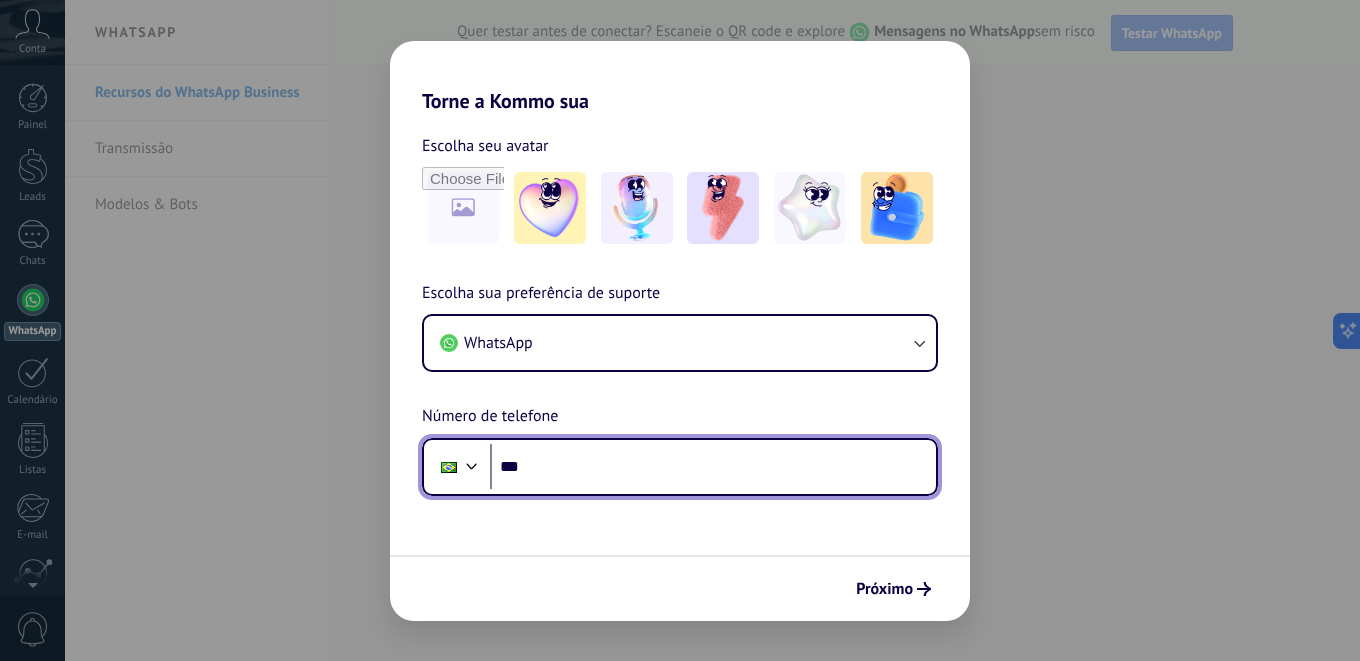 click on "***" at bounding box center (713, 467) 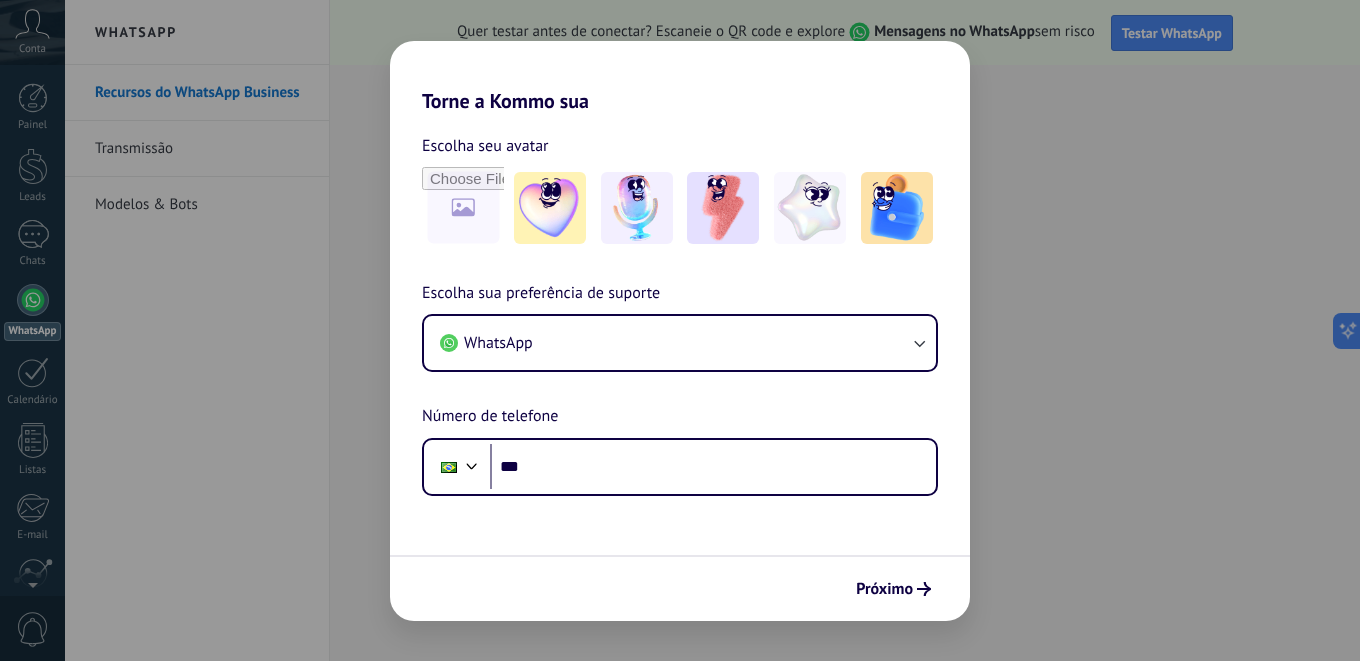 click on "Torne a Kommo sua Escolha seu avatar Escolha sua preferência de suporte WhatsApp Número de telefone Phone *** Próximo" at bounding box center (680, 330) 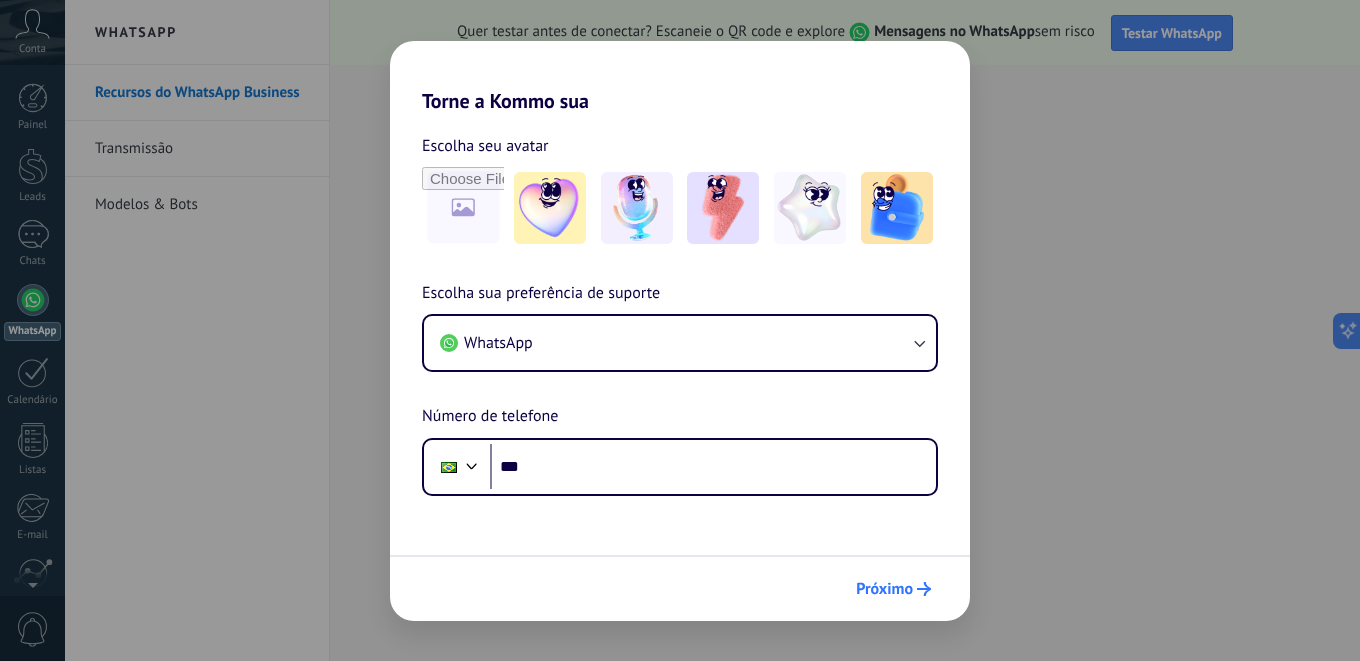 click on "Próximo" at bounding box center [884, 589] 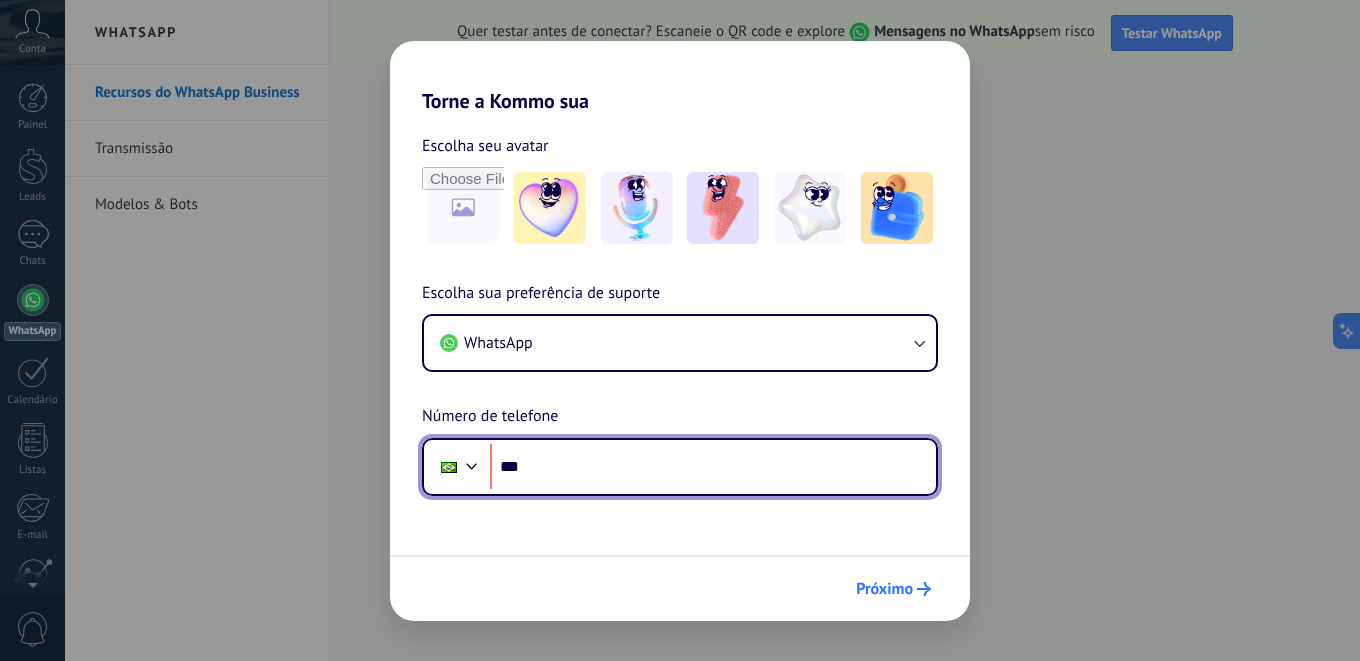scroll, scrollTop: 0, scrollLeft: 0, axis: both 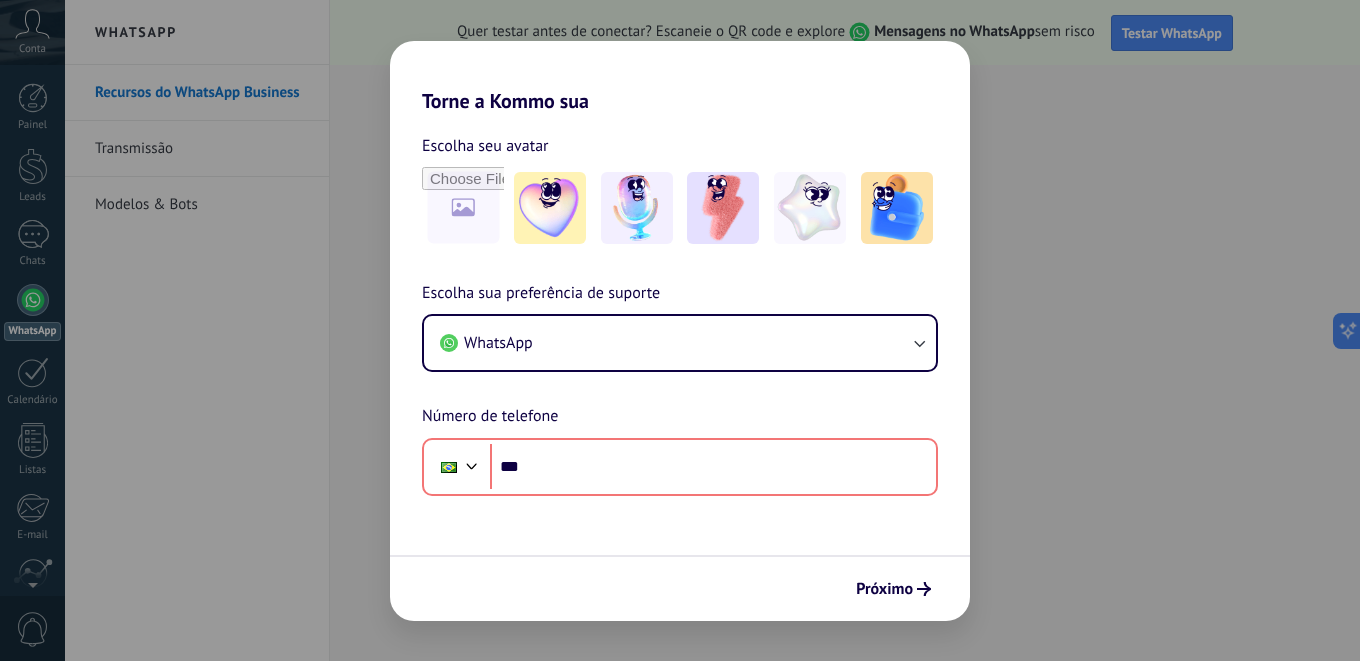 click on "Torne a Kommo sua Escolha seu avatar Escolha sua preferência de suporte WhatsApp Número de telefone Phone *** Próximo" at bounding box center [680, 330] 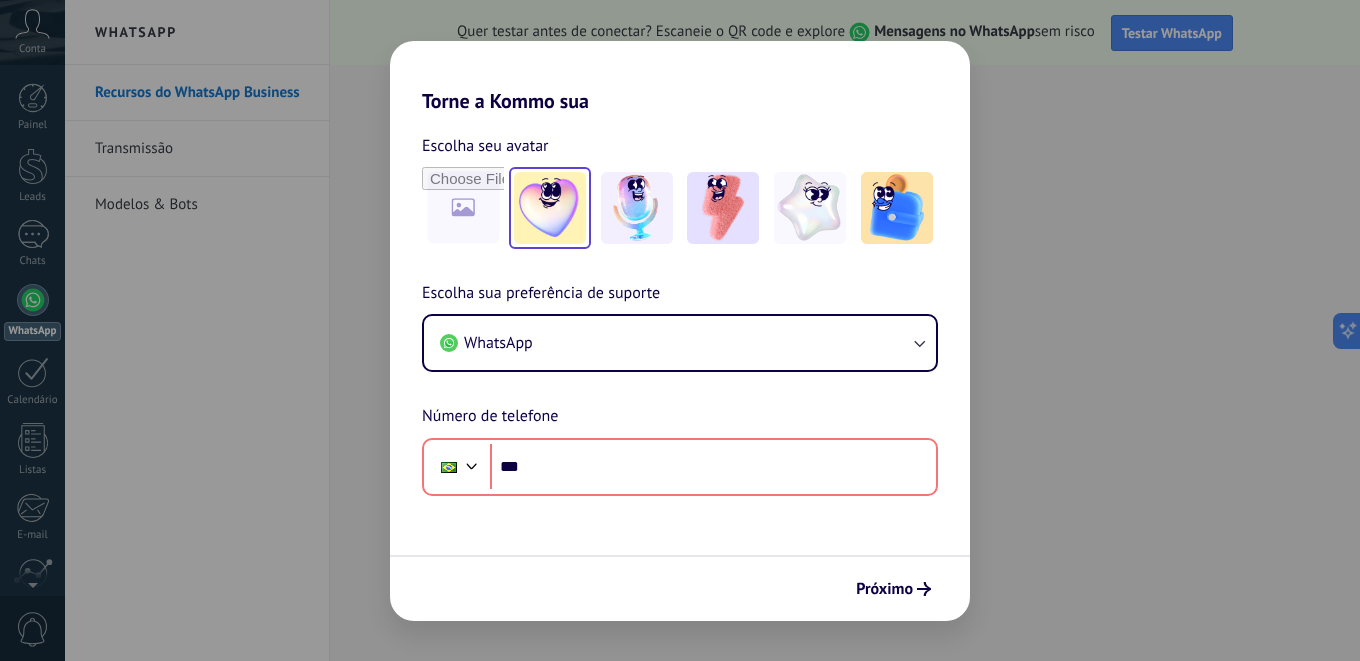 click at bounding box center [550, 208] 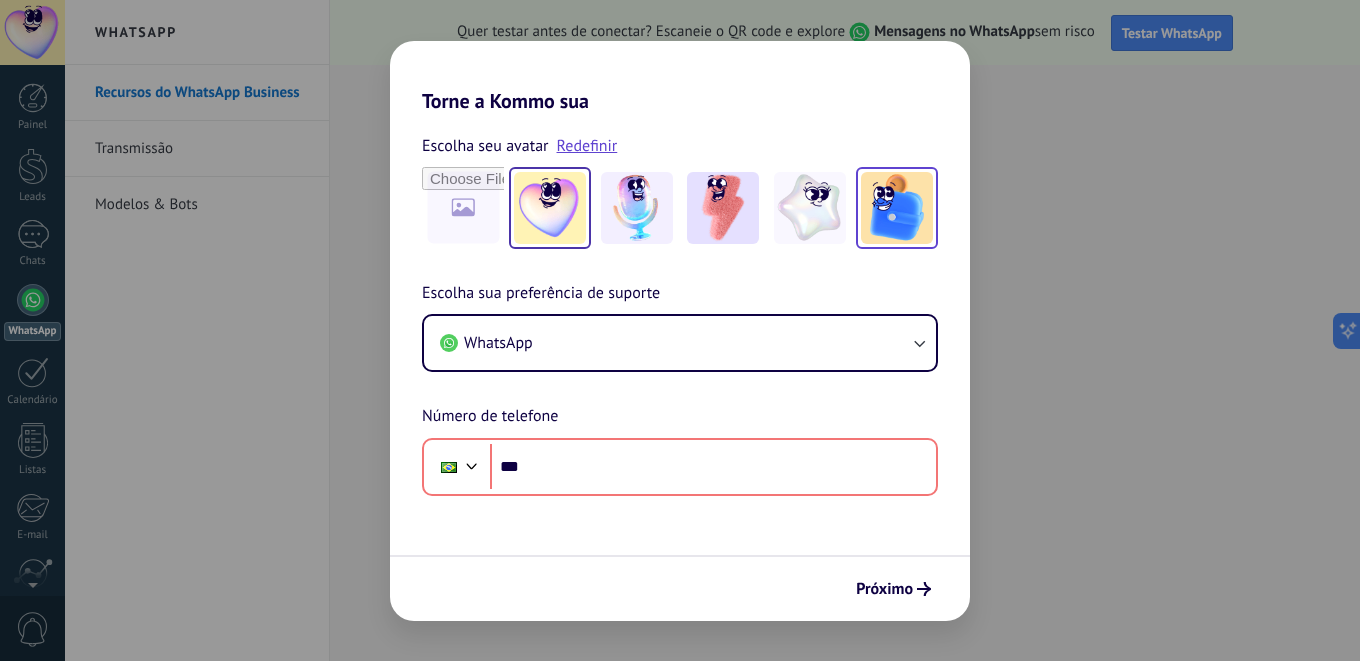 click at bounding box center [550, 208] 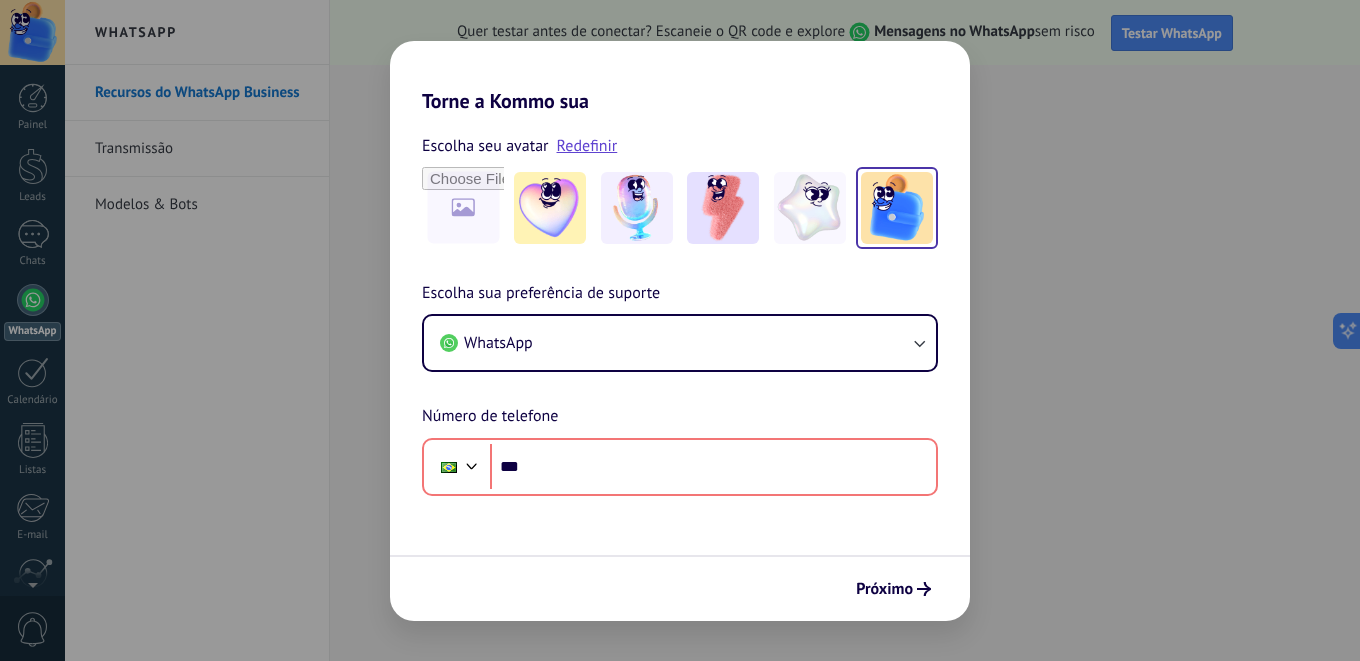 click on "Torne a Kommo sua Escolha seu avatar Redefinir Escolha sua preferência de suporte WhatsApp Número de telefone Phone *** Próximo" at bounding box center [680, 330] 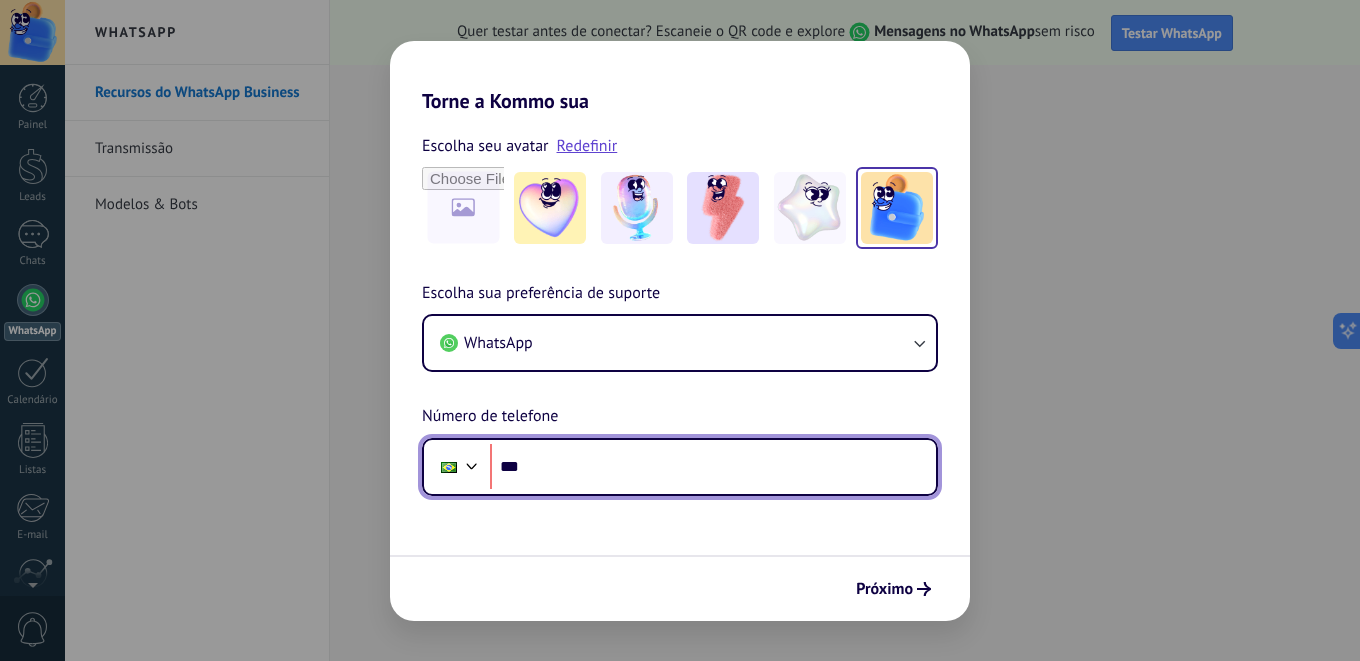 click on "***" at bounding box center [713, 467] 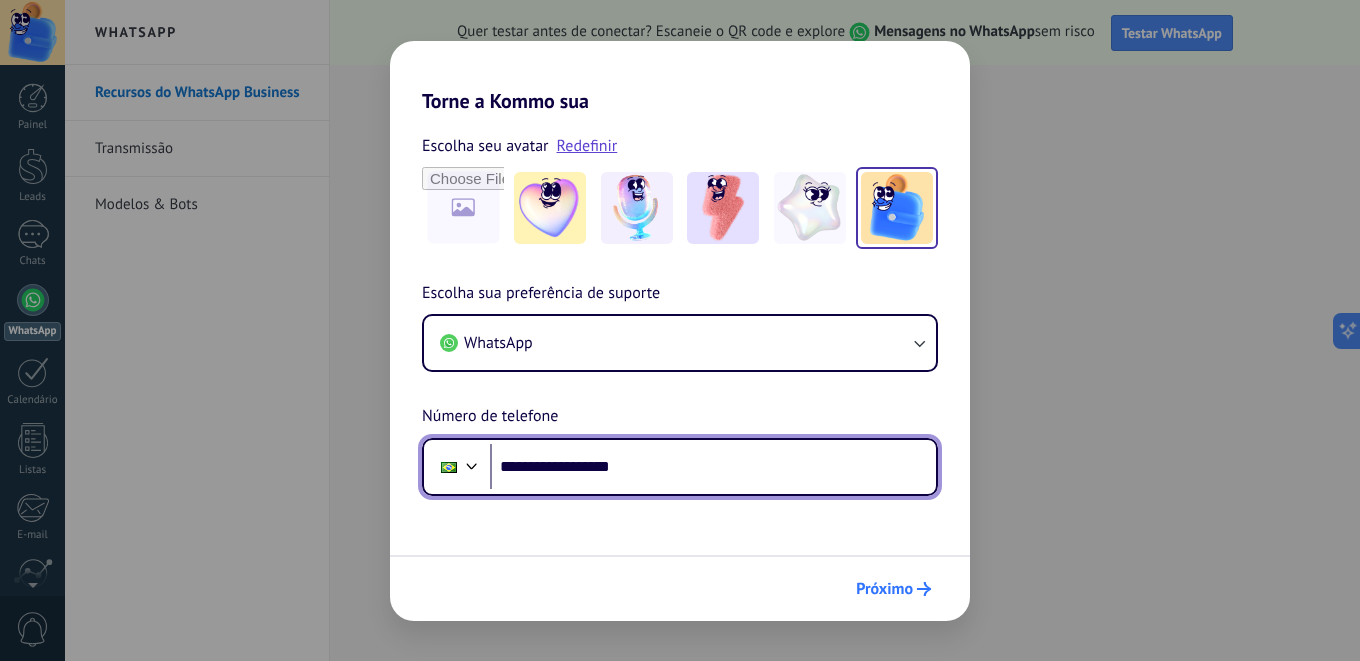 type on "**********" 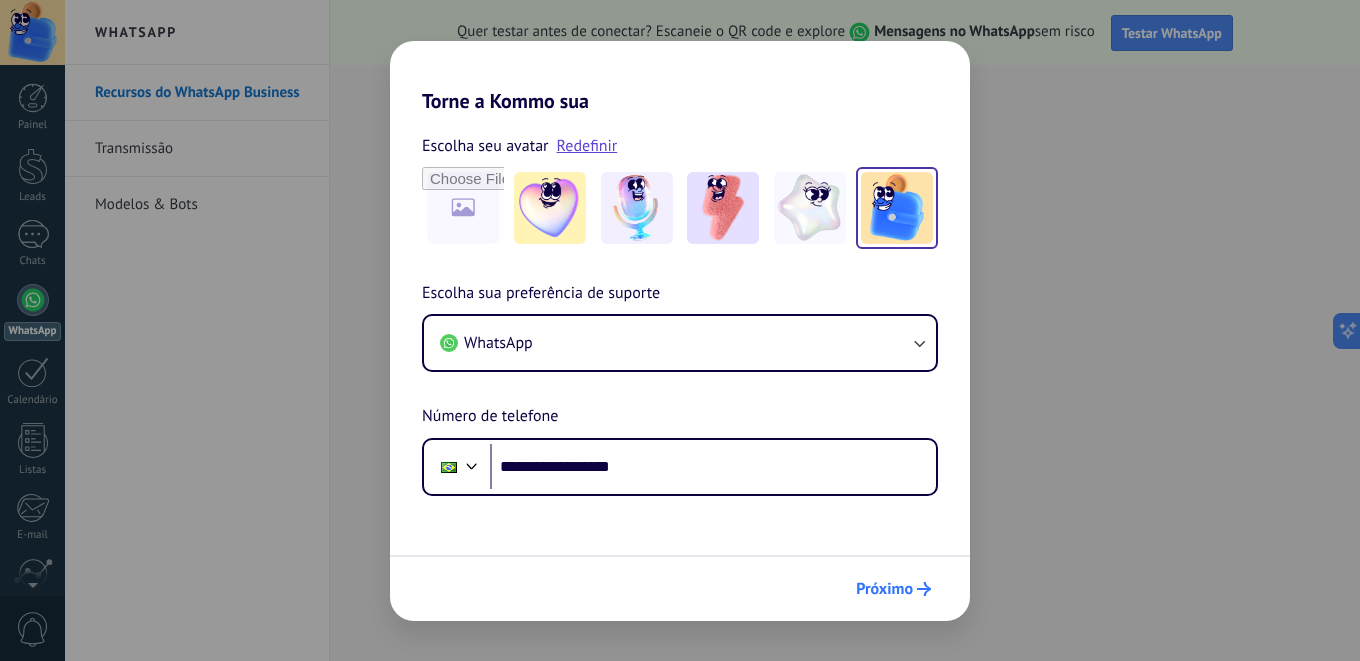 click on "Próximo" at bounding box center [893, 589] 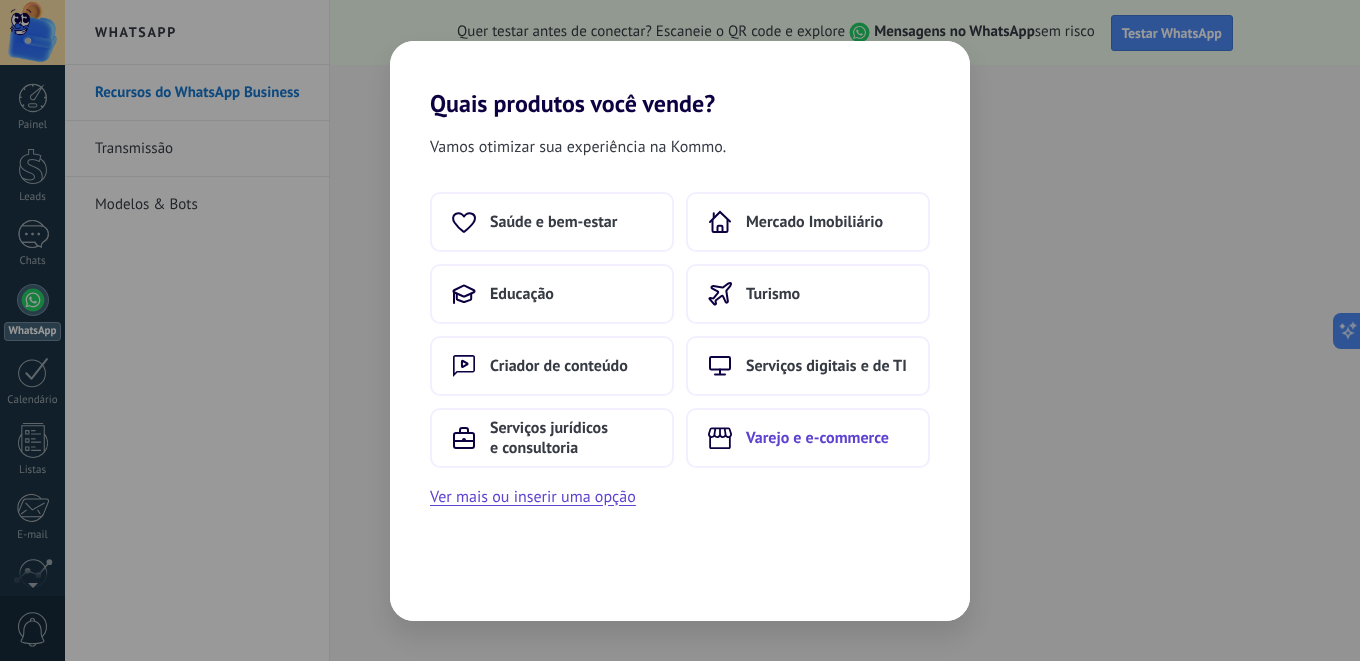 click on "Varejo e e-commerce" at bounding box center [553, 222] 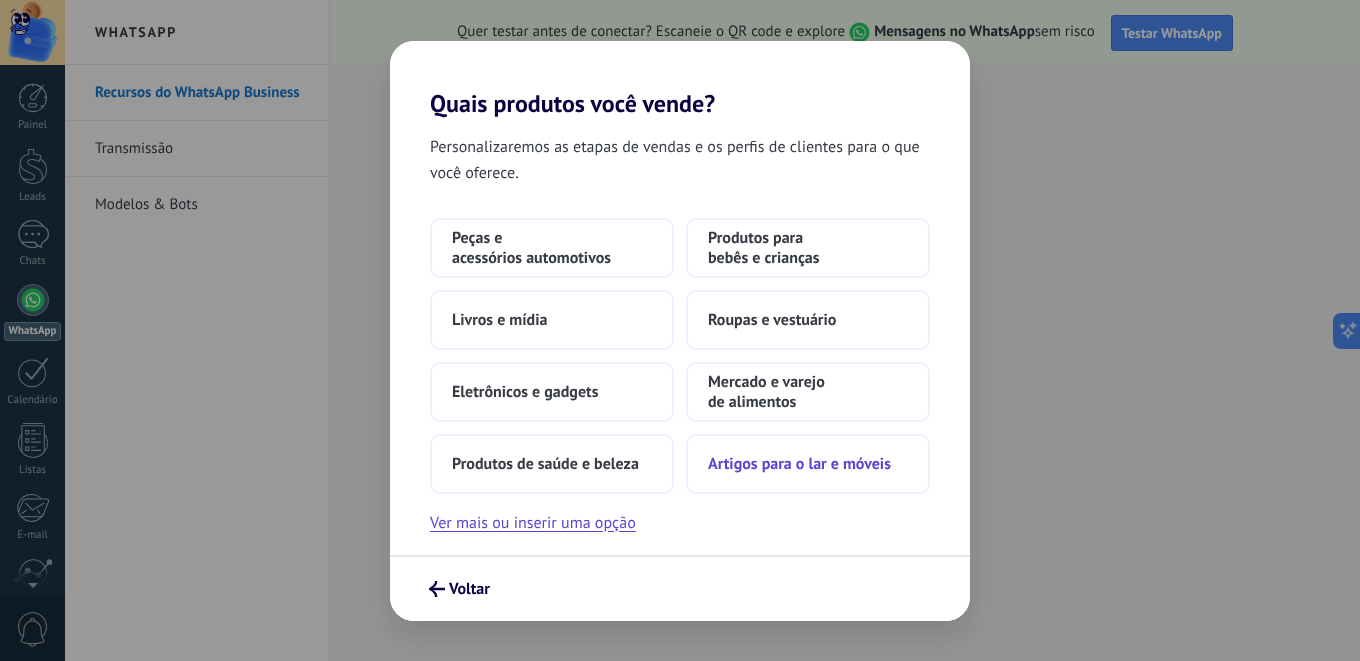 click on "Artigos para o lar e móveis" at bounding box center [552, 248] 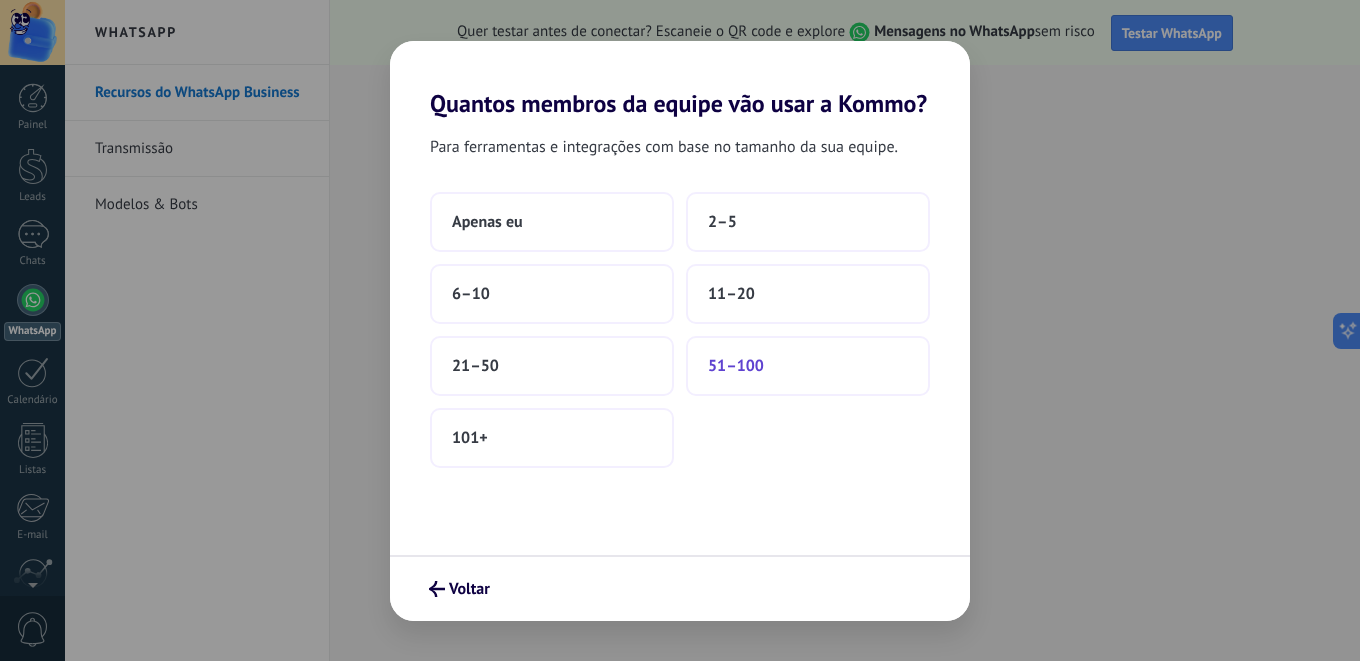 click on "51–100" at bounding box center [487, 222] 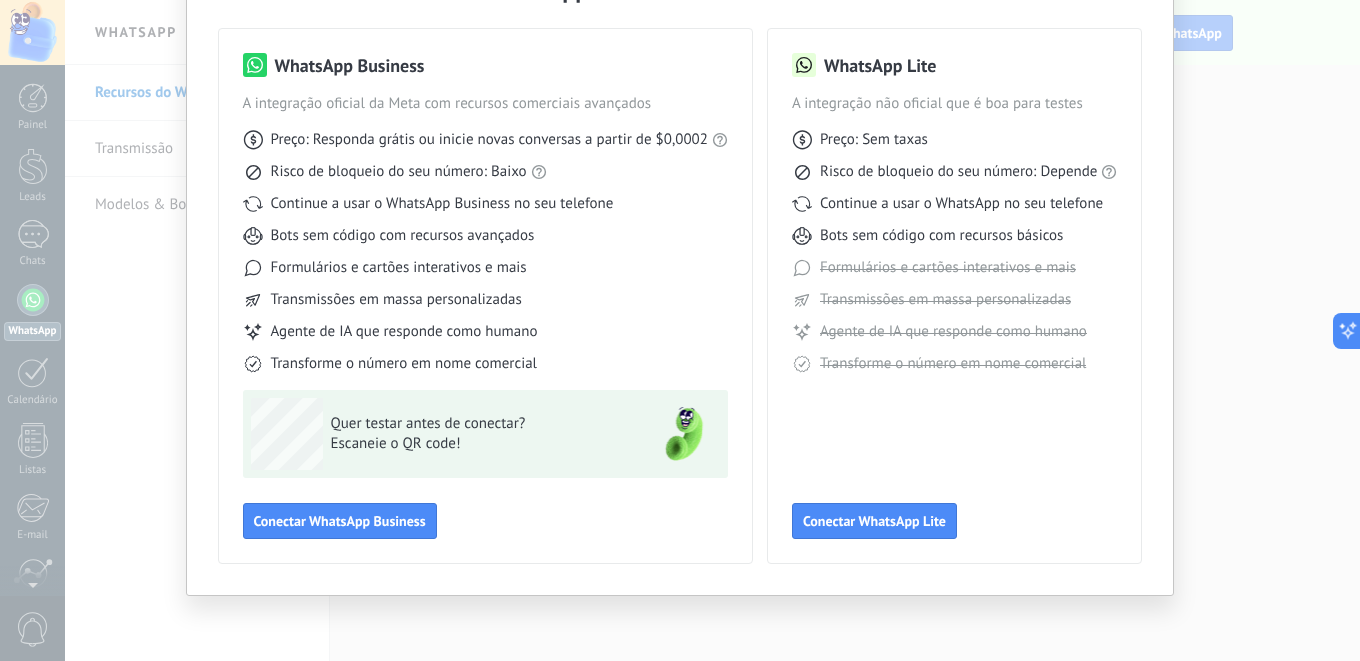 scroll, scrollTop: 0, scrollLeft: 0, axis: both 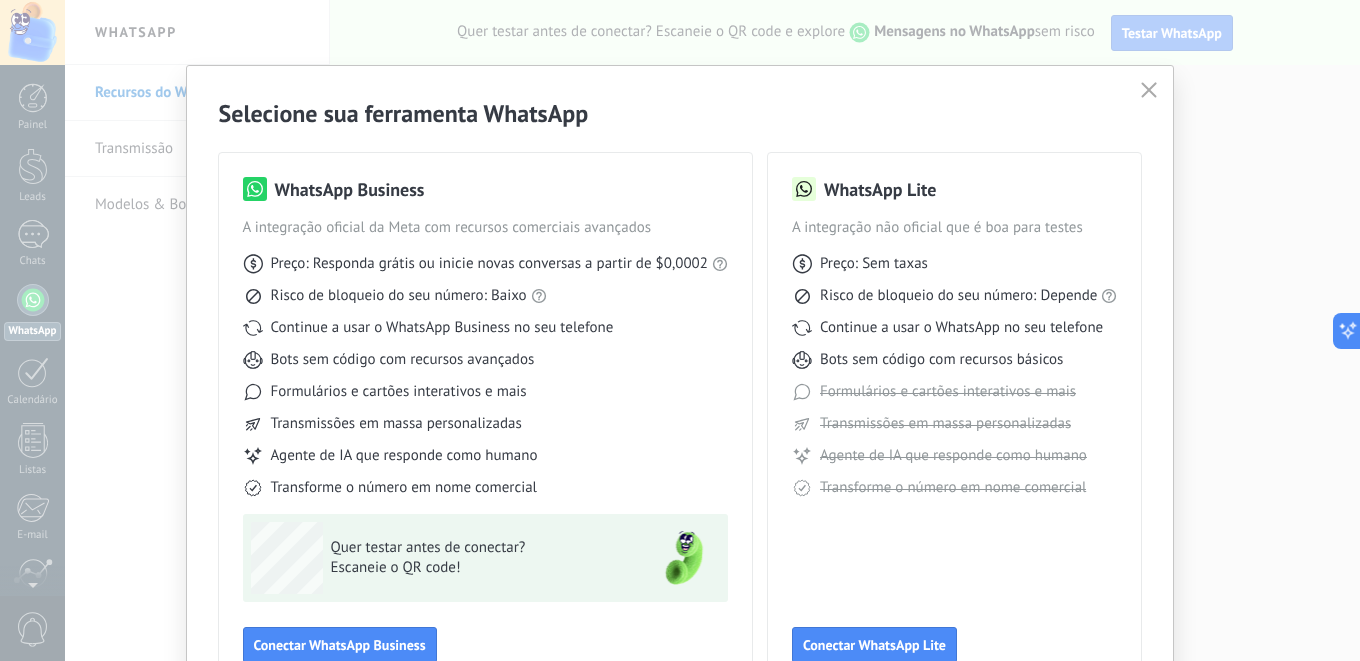 click at bounding box center [1149, 90] 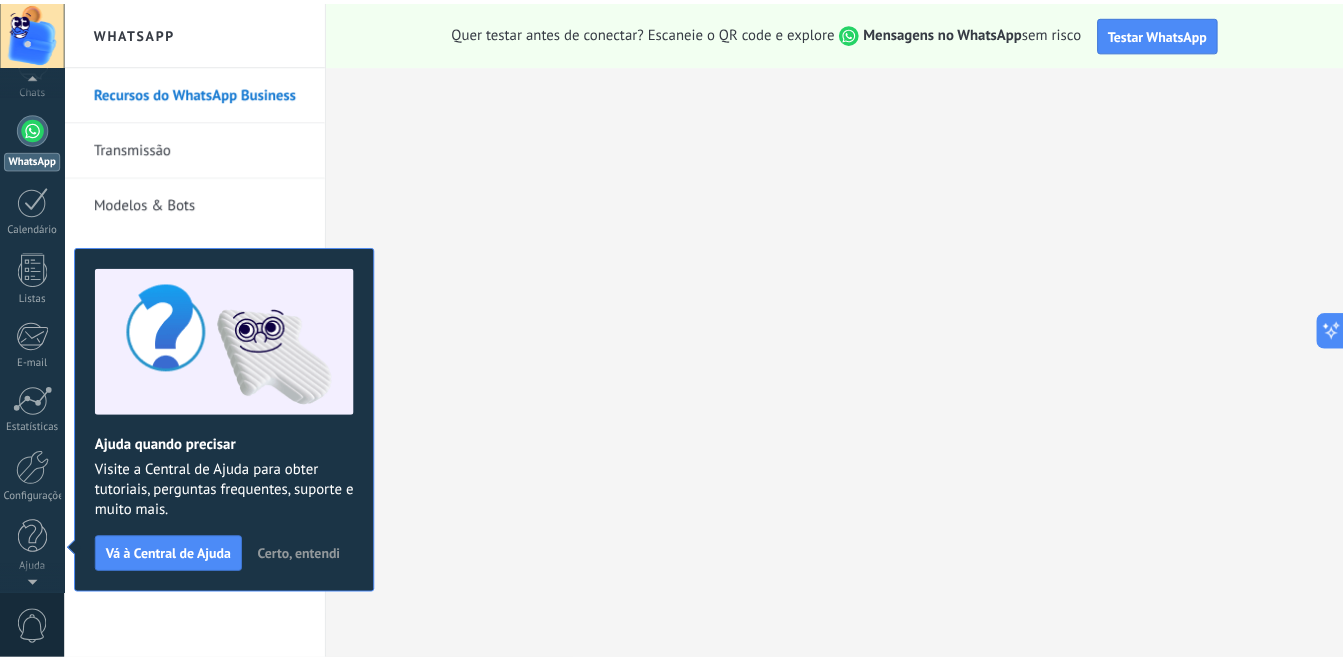 scroll, scrollTop: 171, scrollLeft: 0, axis: vertical 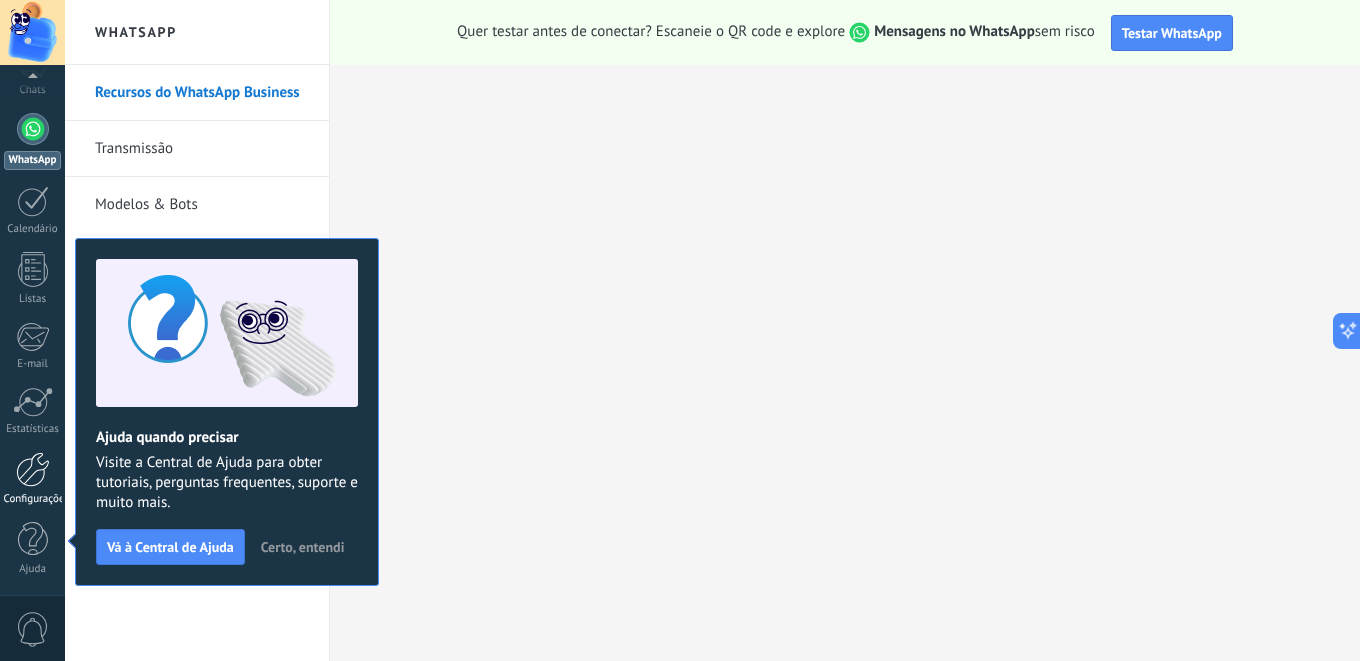 click at bounding box center (33, 469) 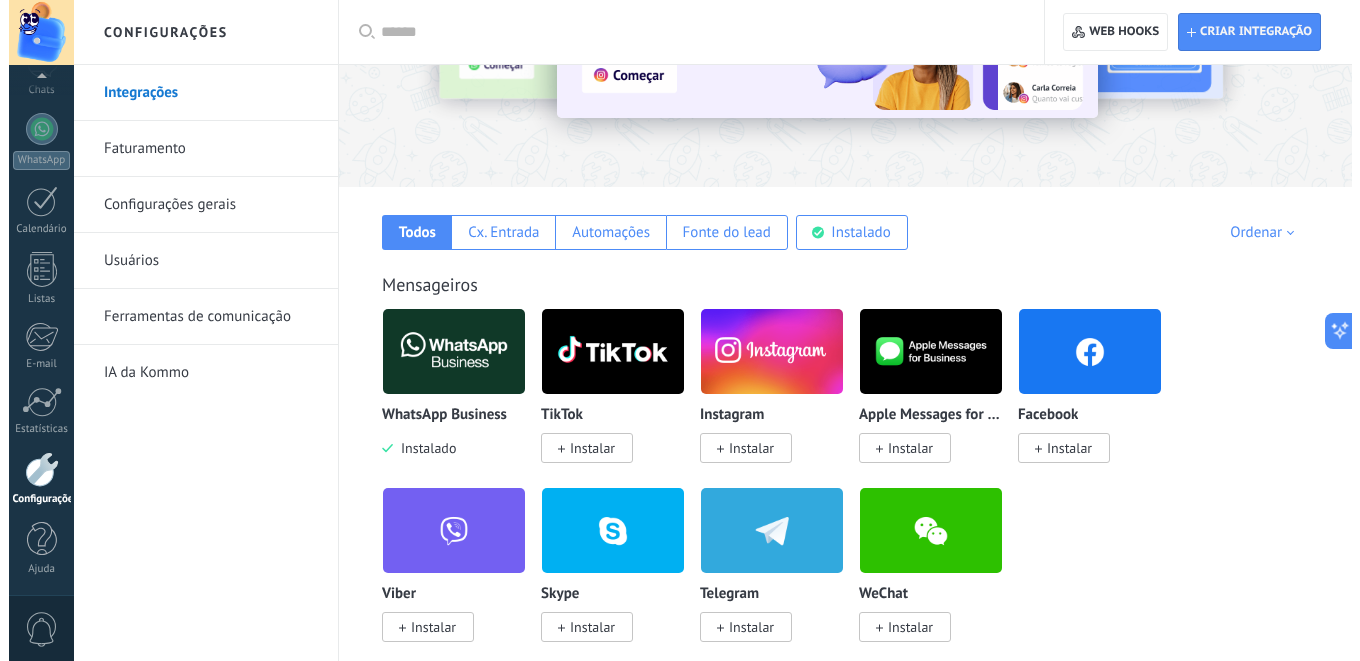 scroll, scrollTop: 200, scrollLeft: 0, axis: vertical 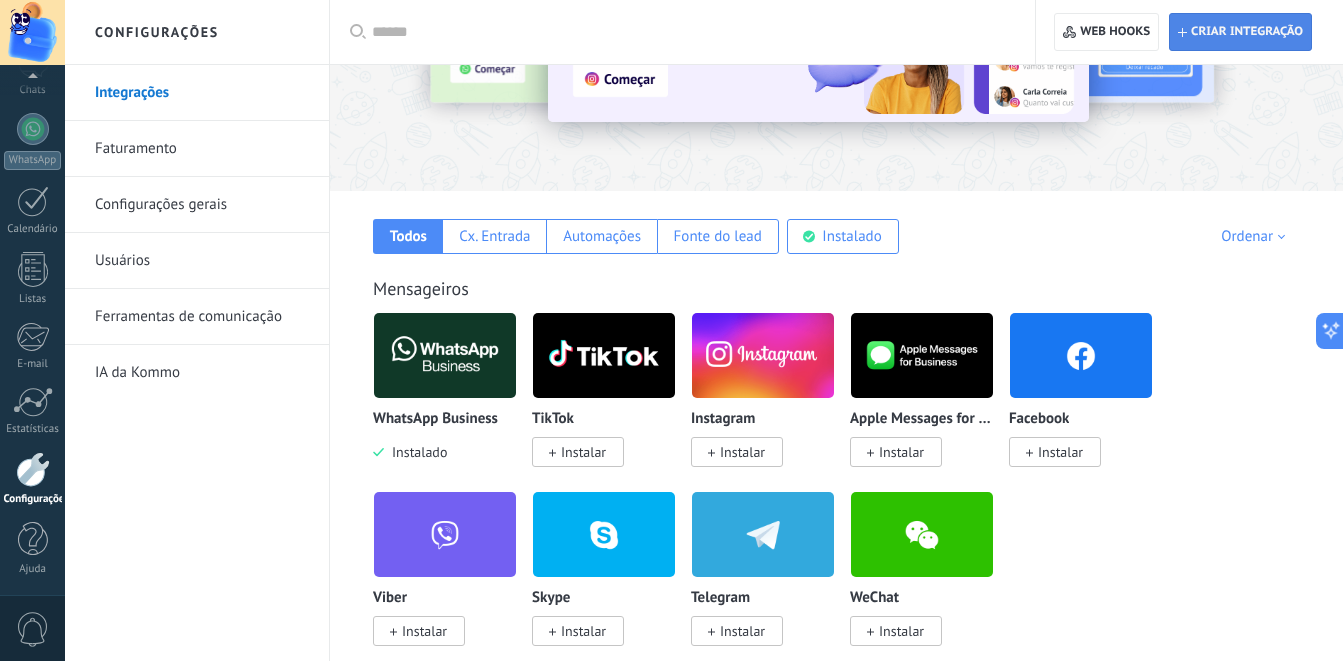 click on "Criar integração" at bounding box center (1247, 32) 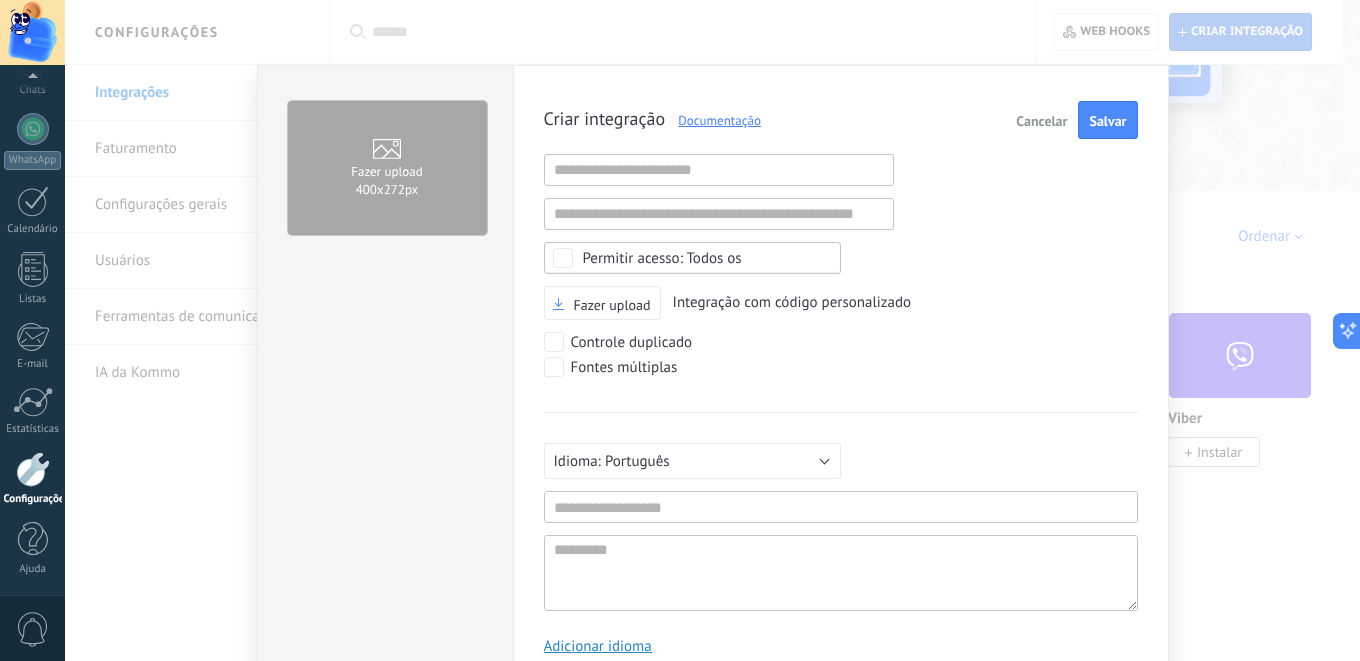 scroll, scrollTop: 19, scrollLeft: 0, axis: vertical 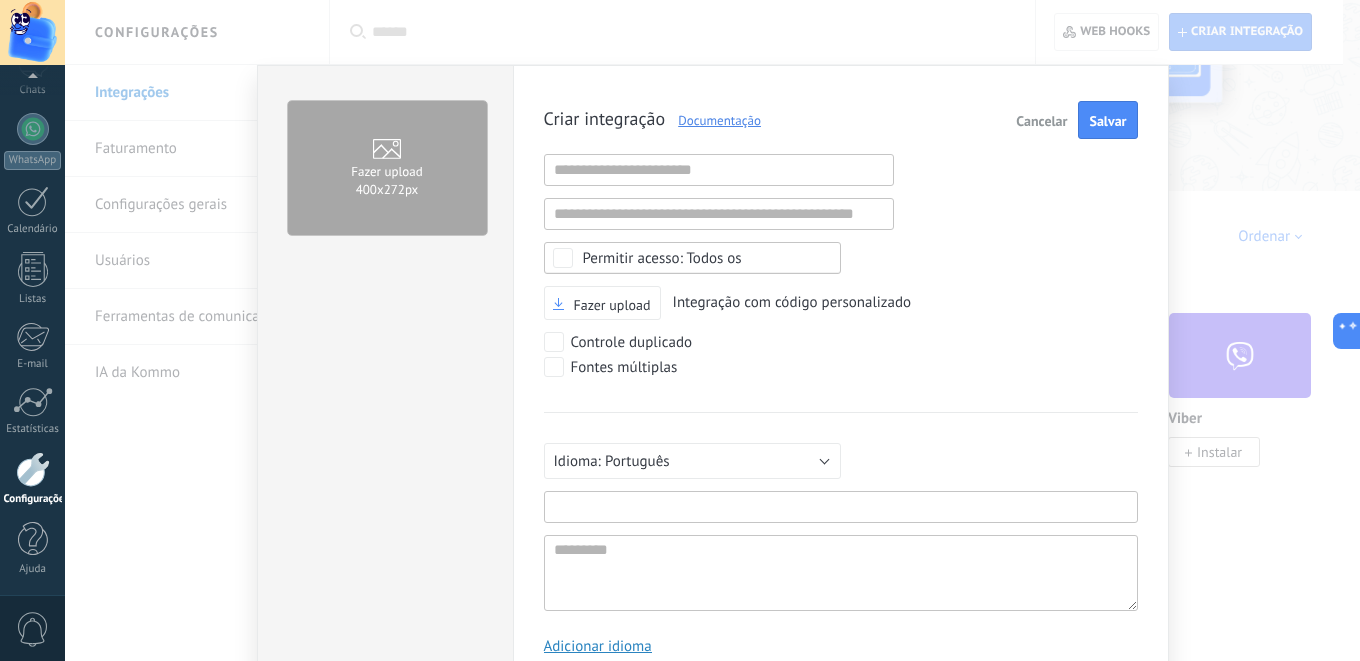 click at bounding box center (841, 507) 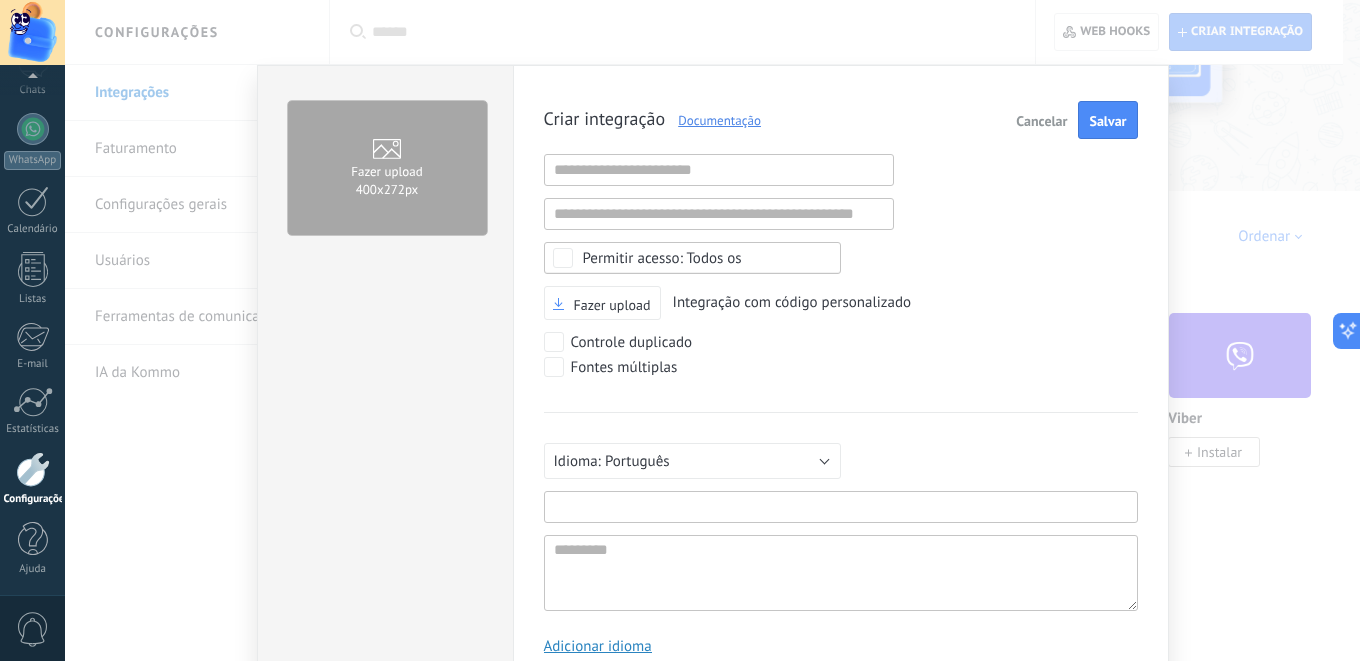 paste on "**********" 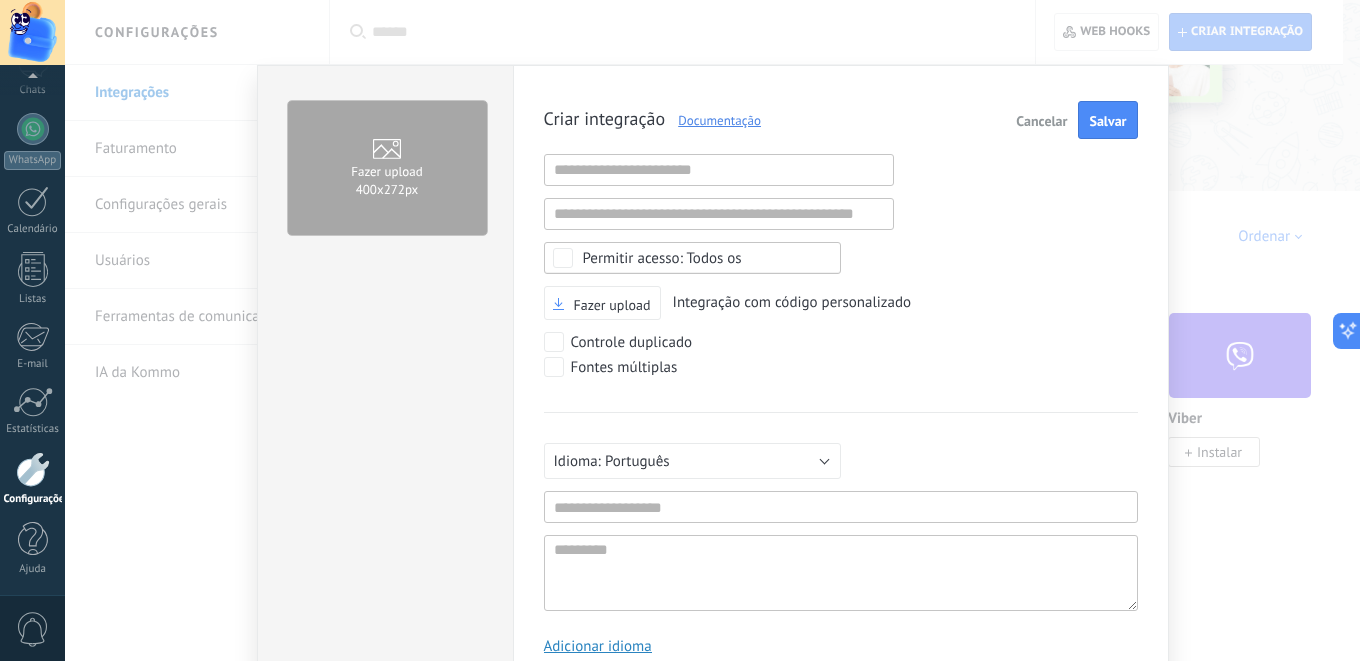 click on "Criar integração Documentação Cancelar Salvar URL inválida URL inválida Selecionar tudo Acesso aos dados da conta Centro de Notificação Acesso aos arquivos Excluindo arquivos Todos os Fazer upload Integração com código personalizado Controle duplicado Fontes múltiplas Русский English Español Português Indonesia Türkçe Português Pelo menos 3 caracteres No mínimo 5 caractéres Adicionar idioma" at bounding box center [841, 385] 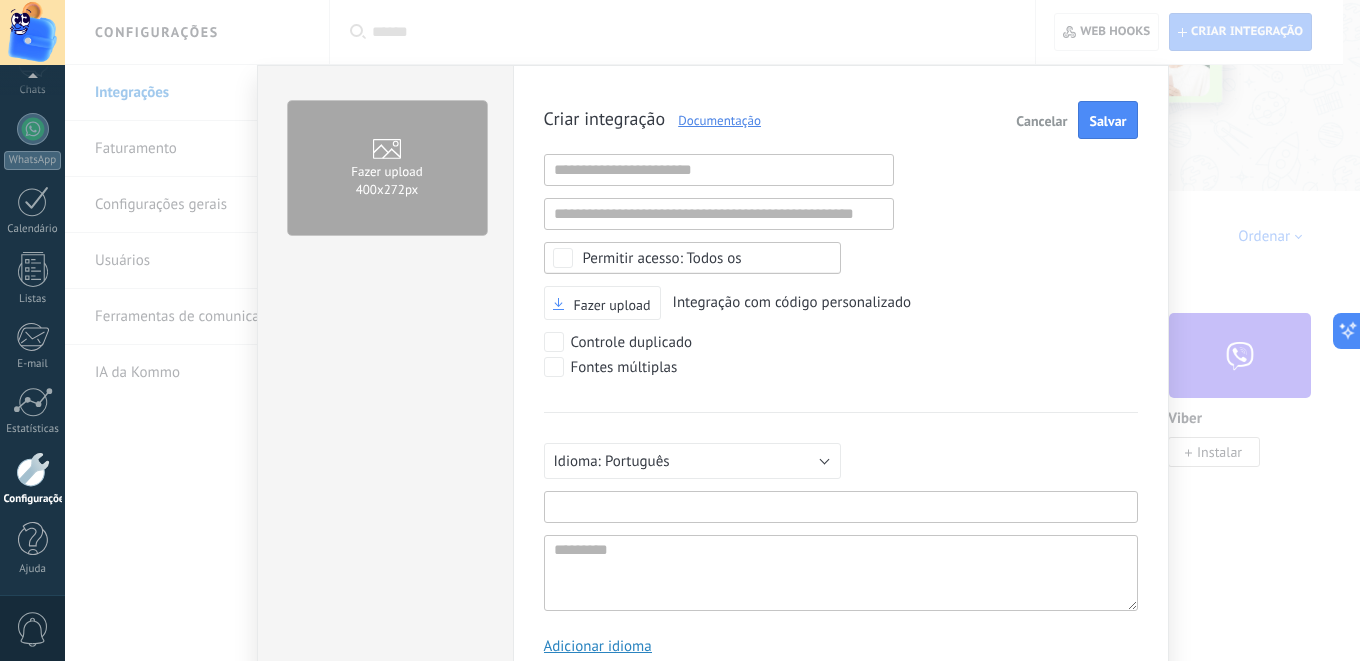 click at bounding box center (841, 507) 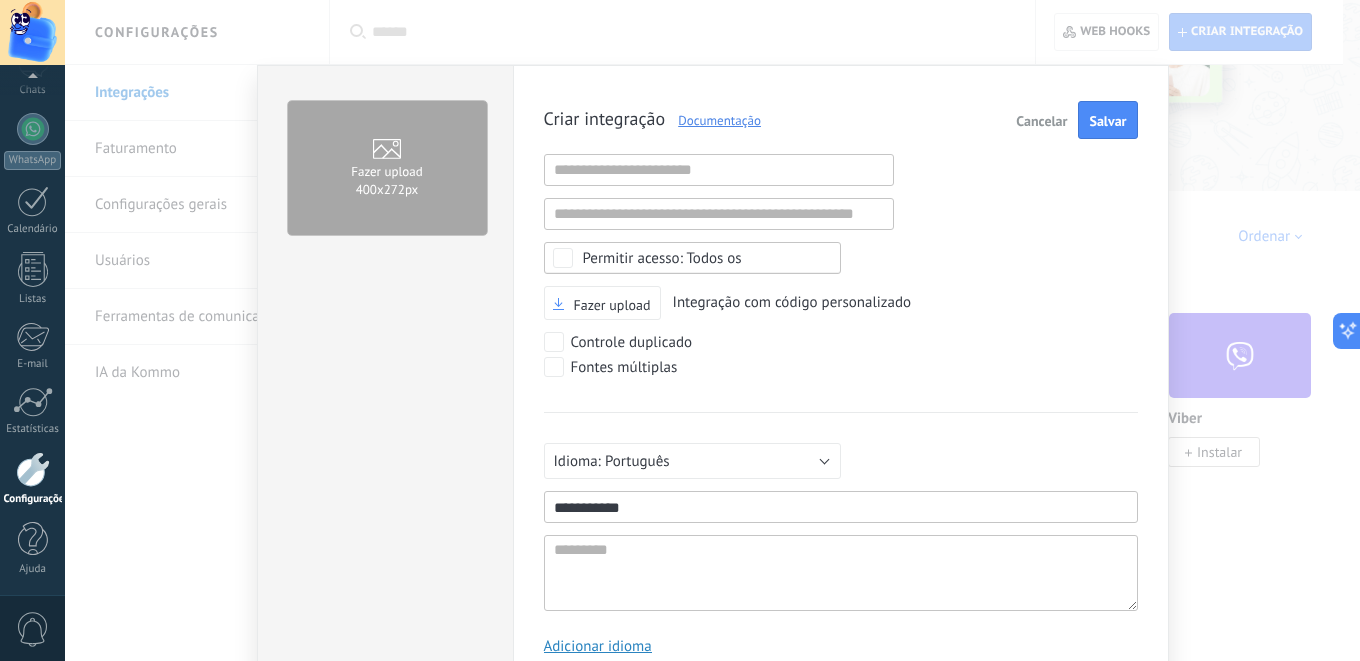 type on "**********" 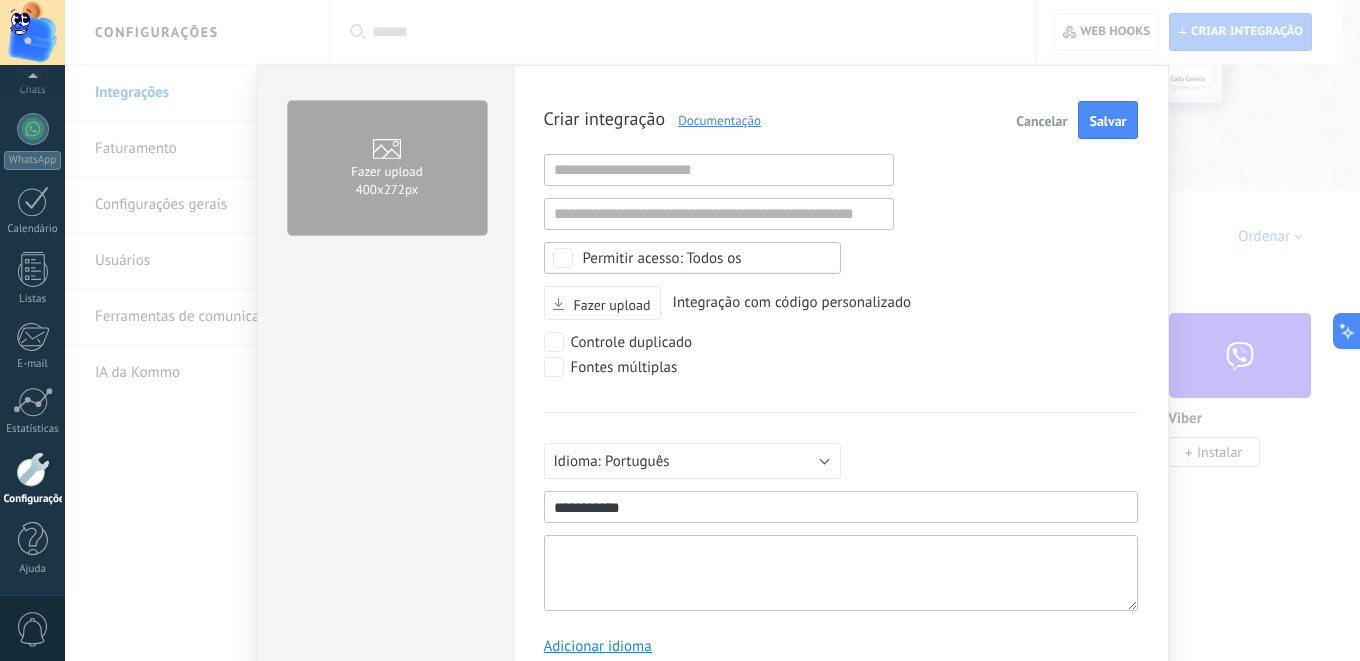 click at bounding box center [841, 573] 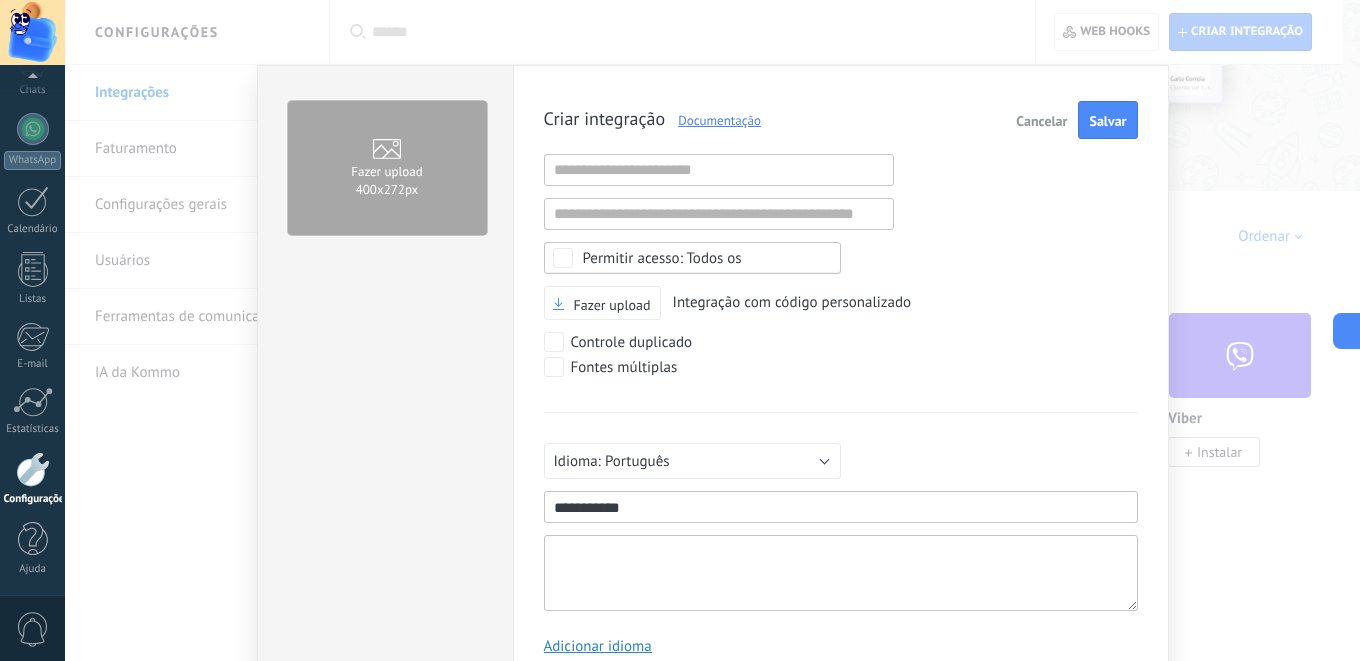 paste on "**********" 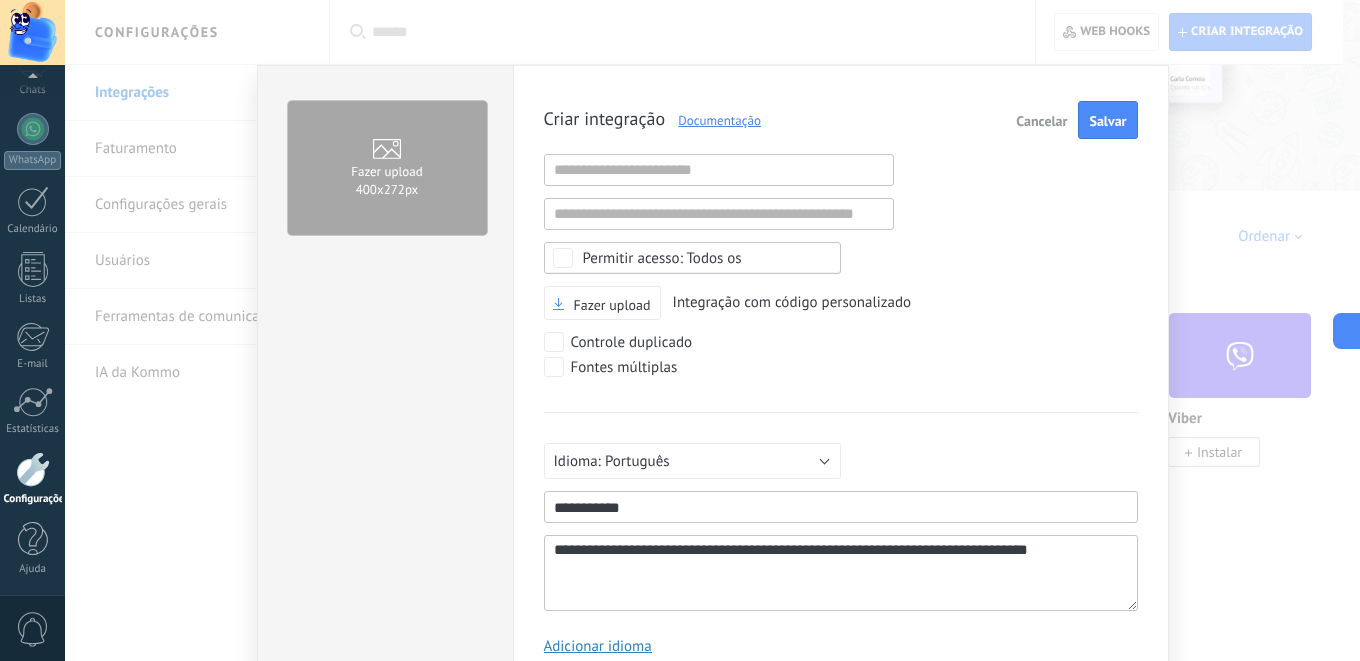 scroll, scrollTop: 19, scrollLeft: 0, axis: vertical 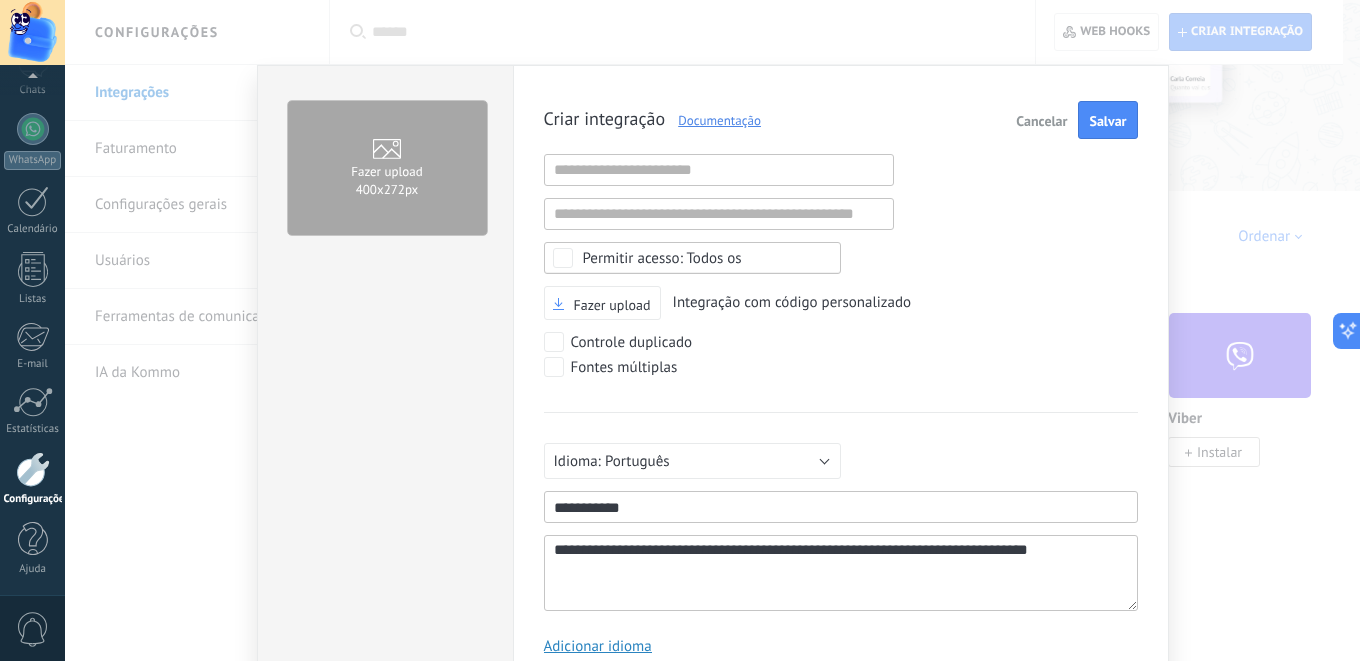 type on "**********" 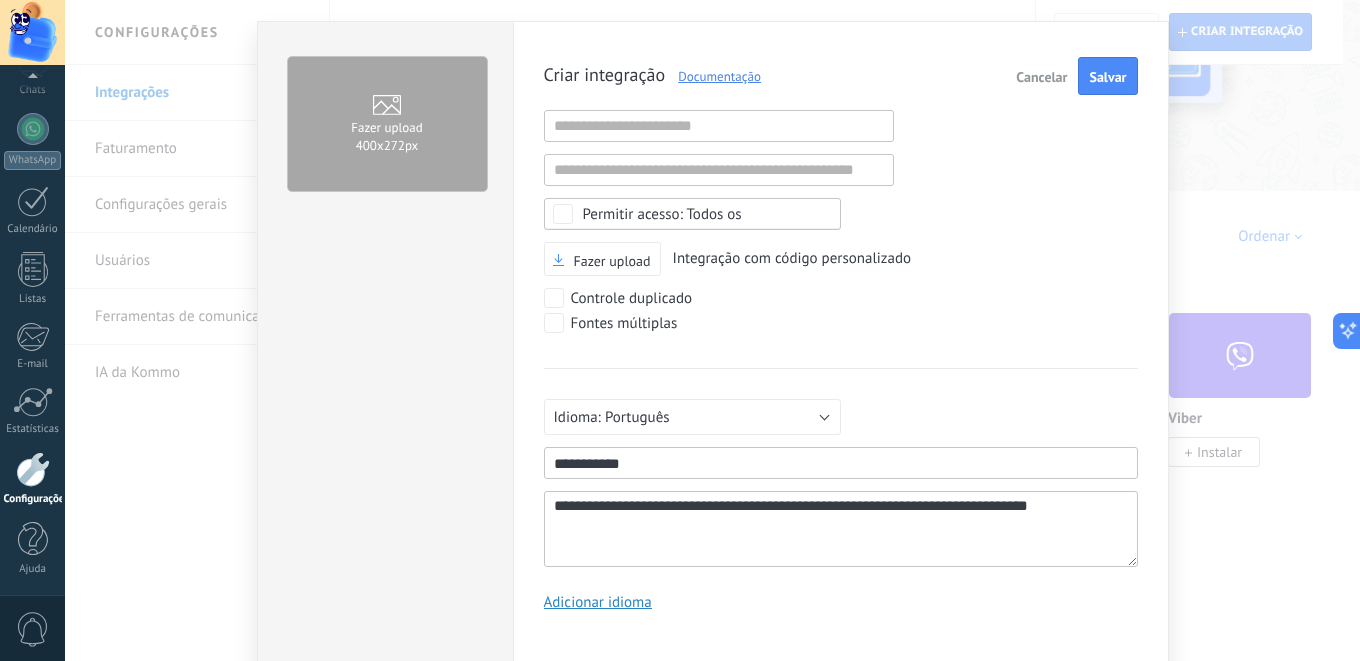scroll, scrollTop: 0, scrollLeft: 0, axis: both 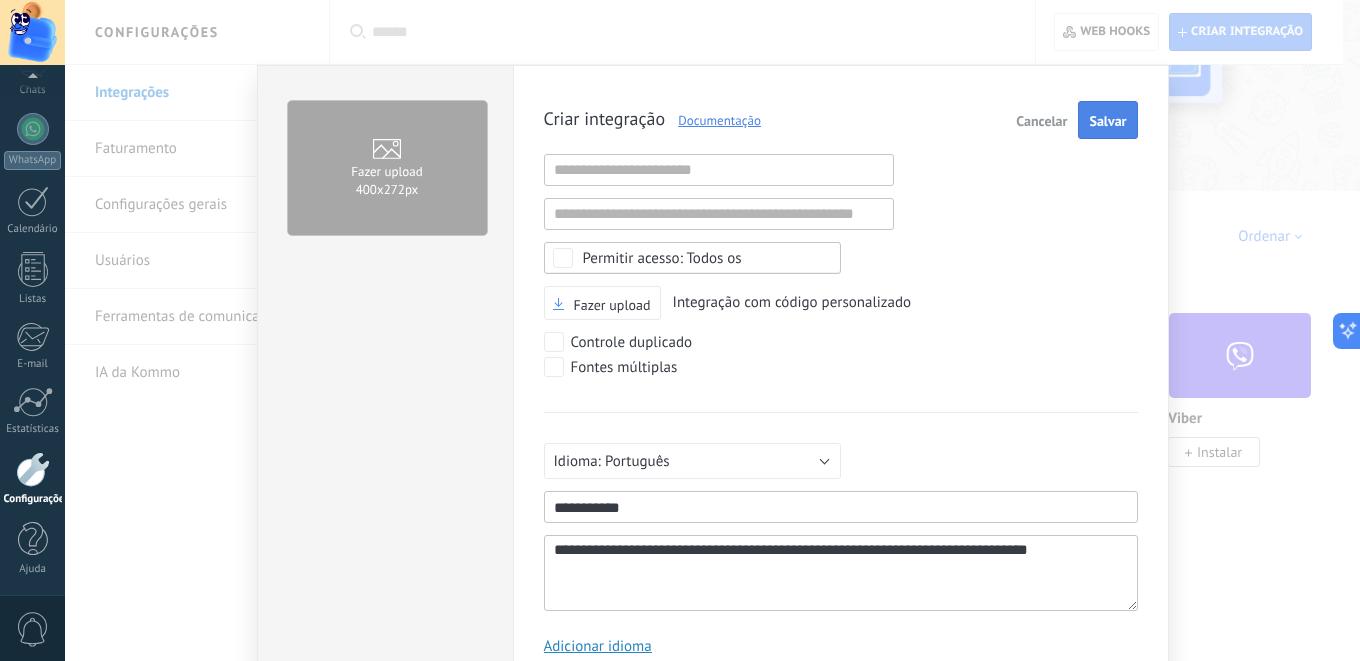 click on "Salvar" at bounding box center (1107, 120) 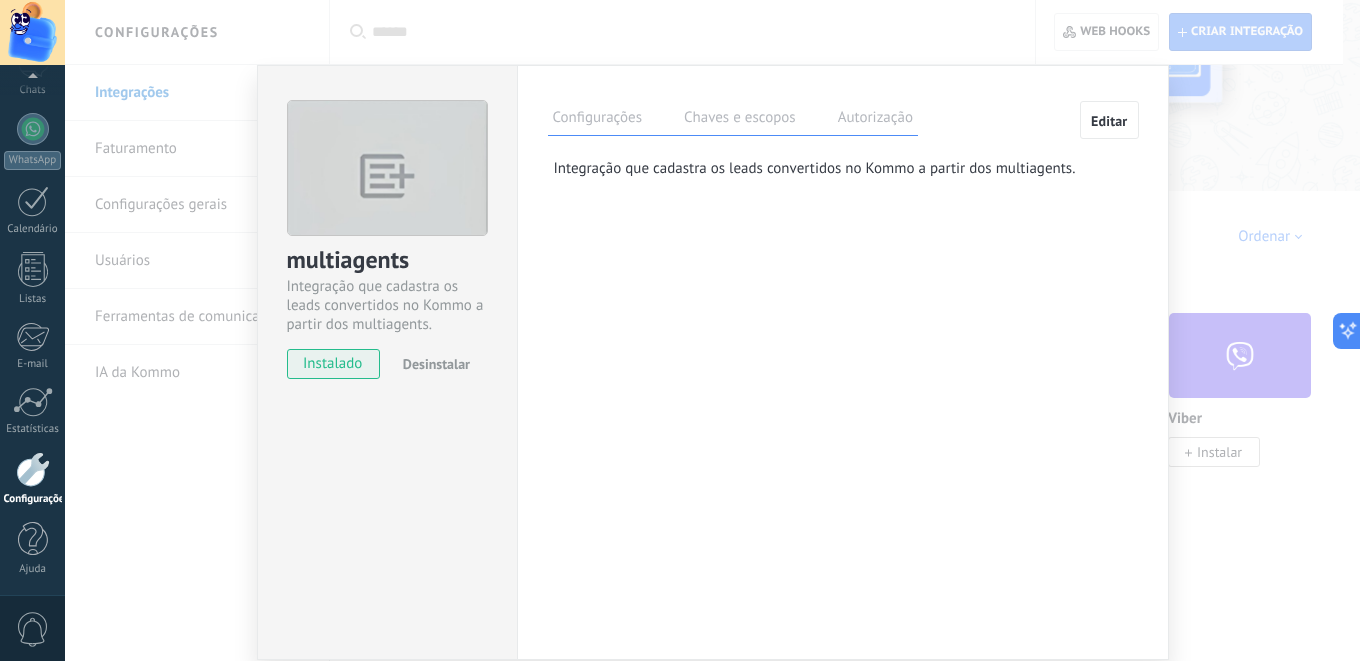 click on "Chaves e escopos" at bounding box center (740, 120) 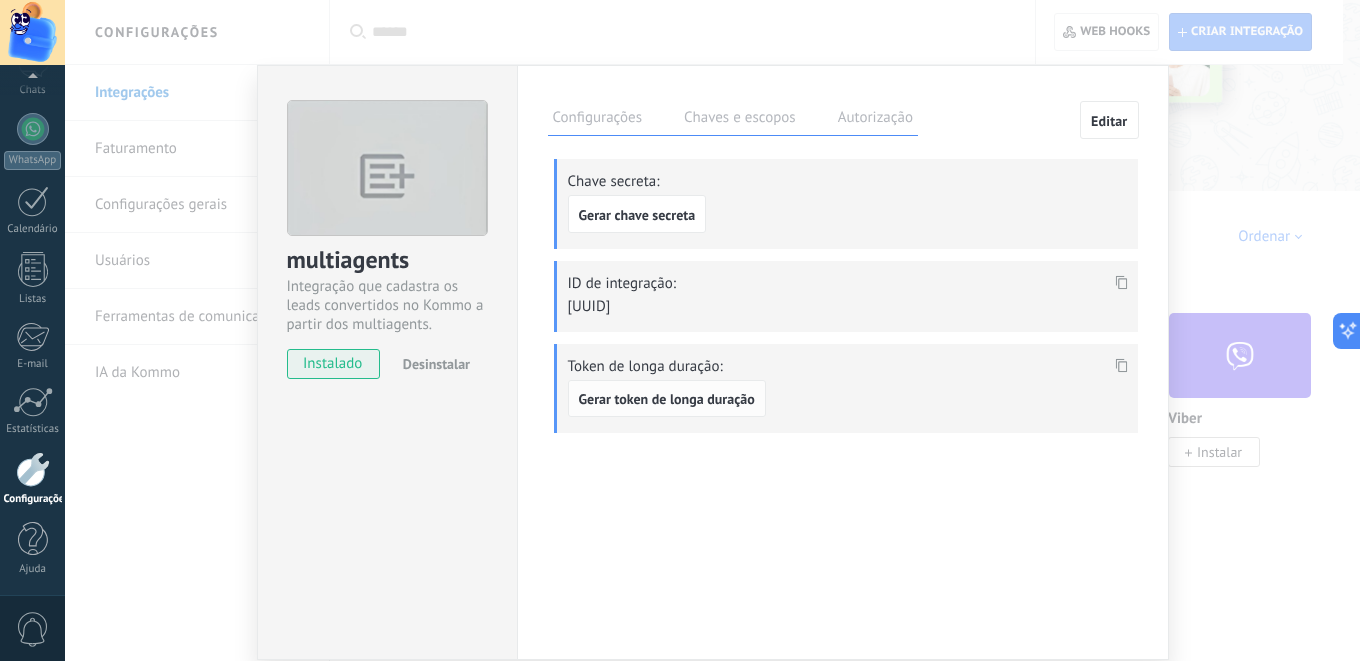 click on "Gerar token de longa duração" at bounding box center [667, 399] 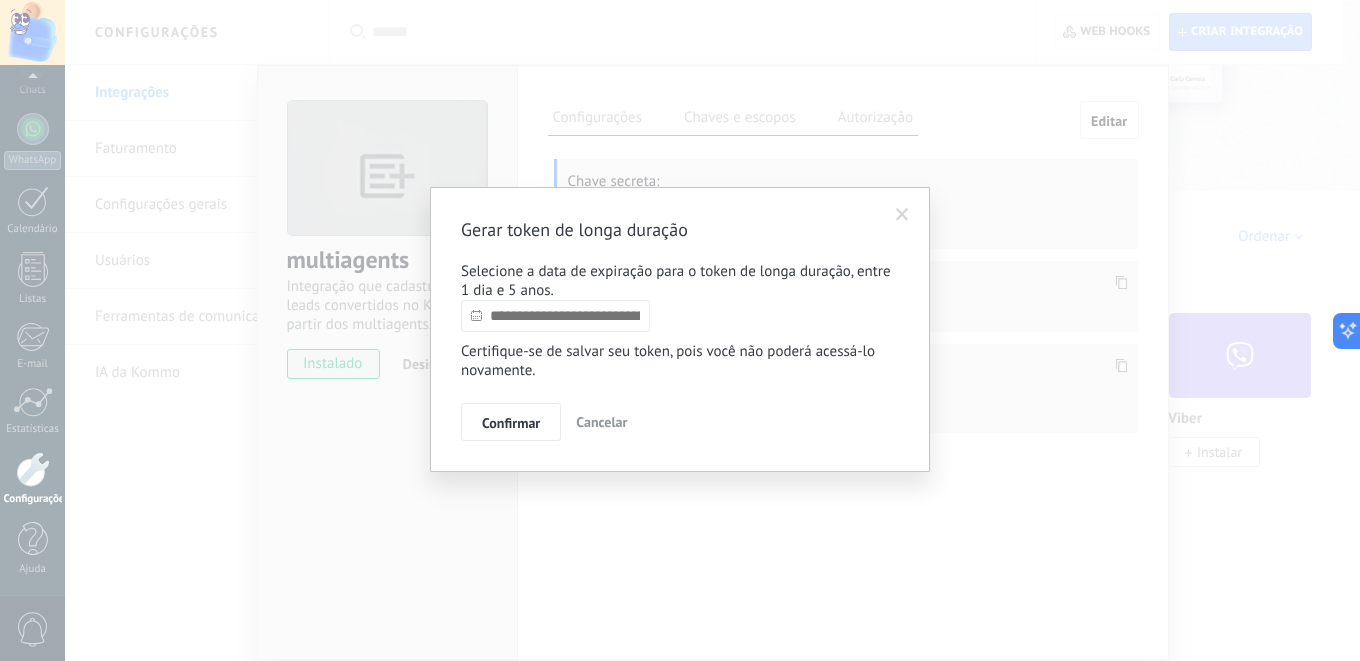 click at bounding box center (555, 316) 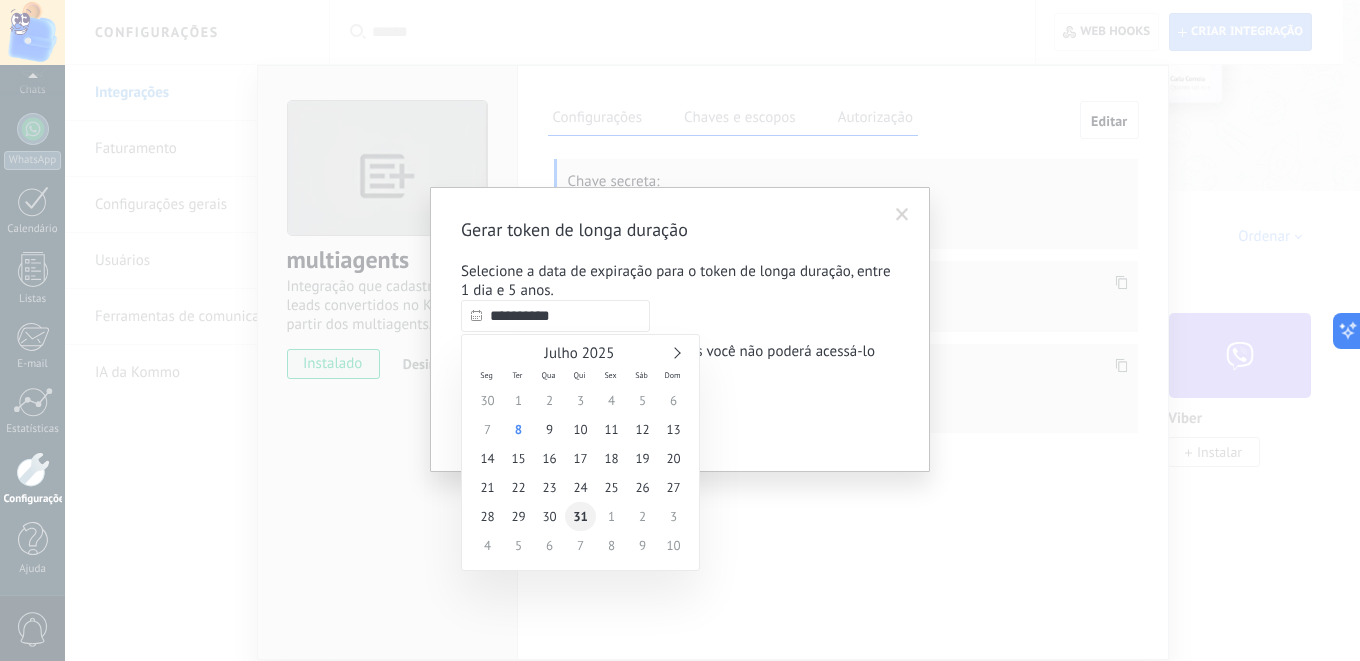 click on "31" at bounding box center [580, 516] 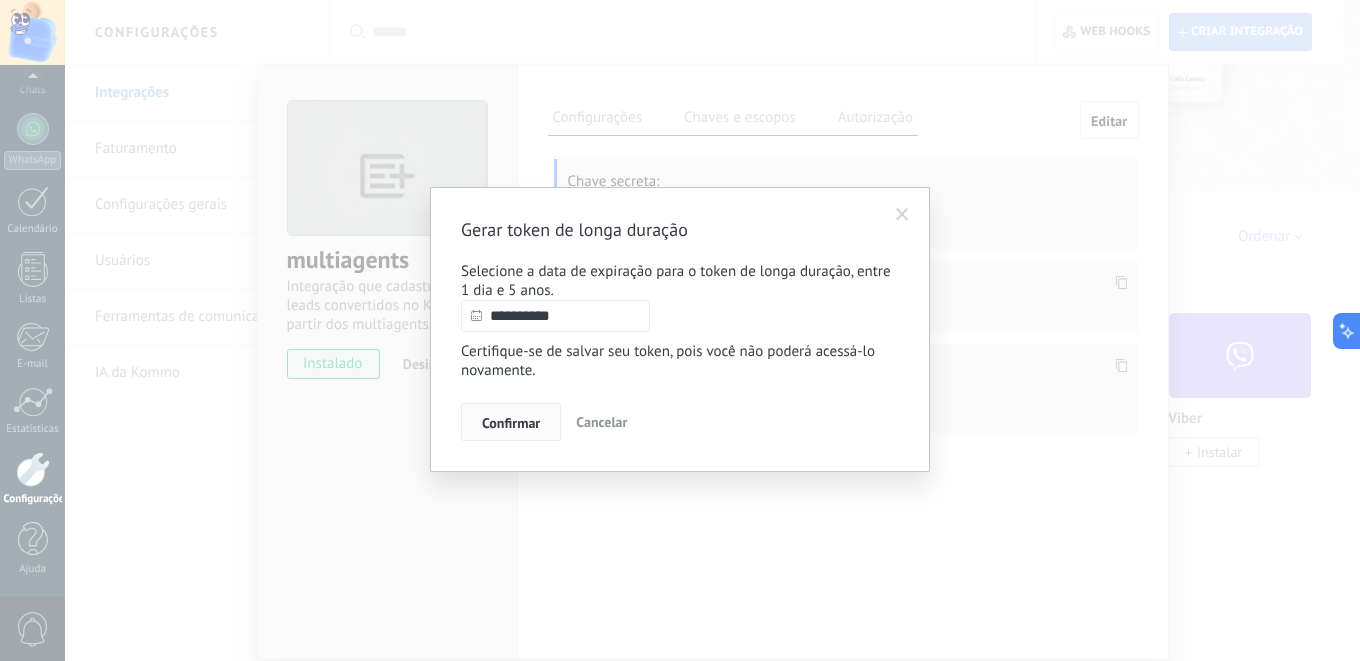 click on "Confirmar" at bounding box center (511, 423) 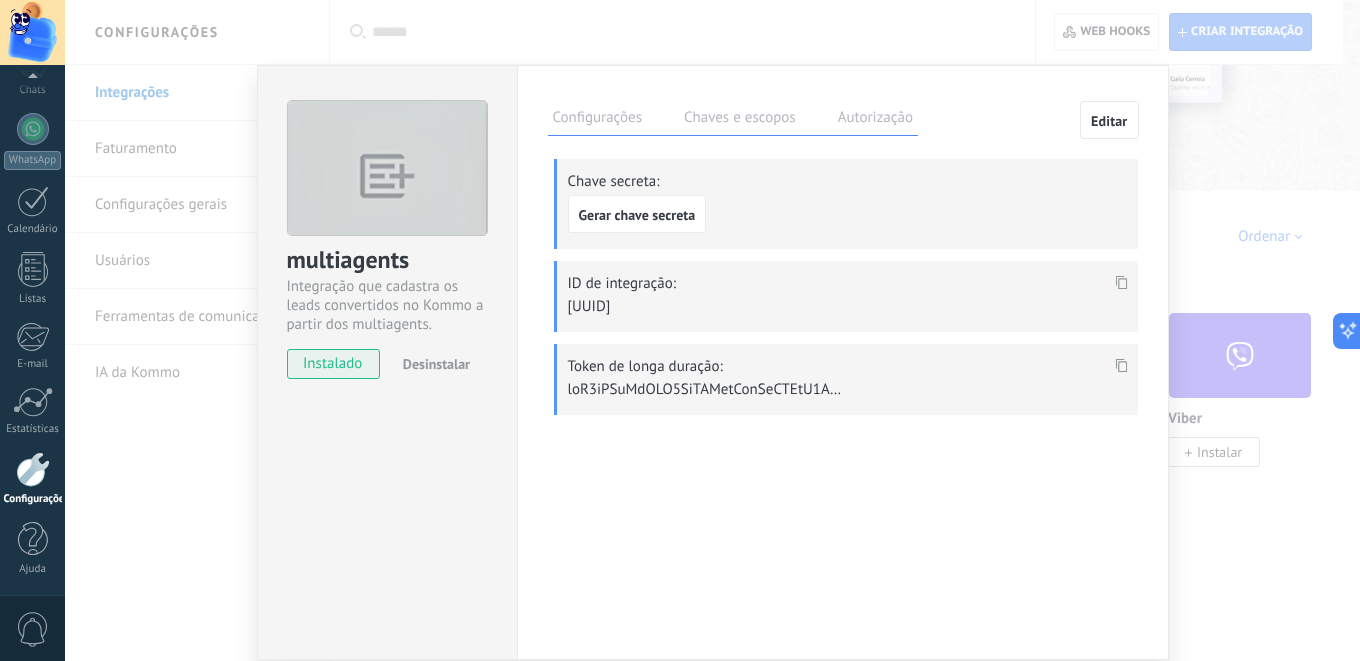 click at bounding box center (1121, 283) 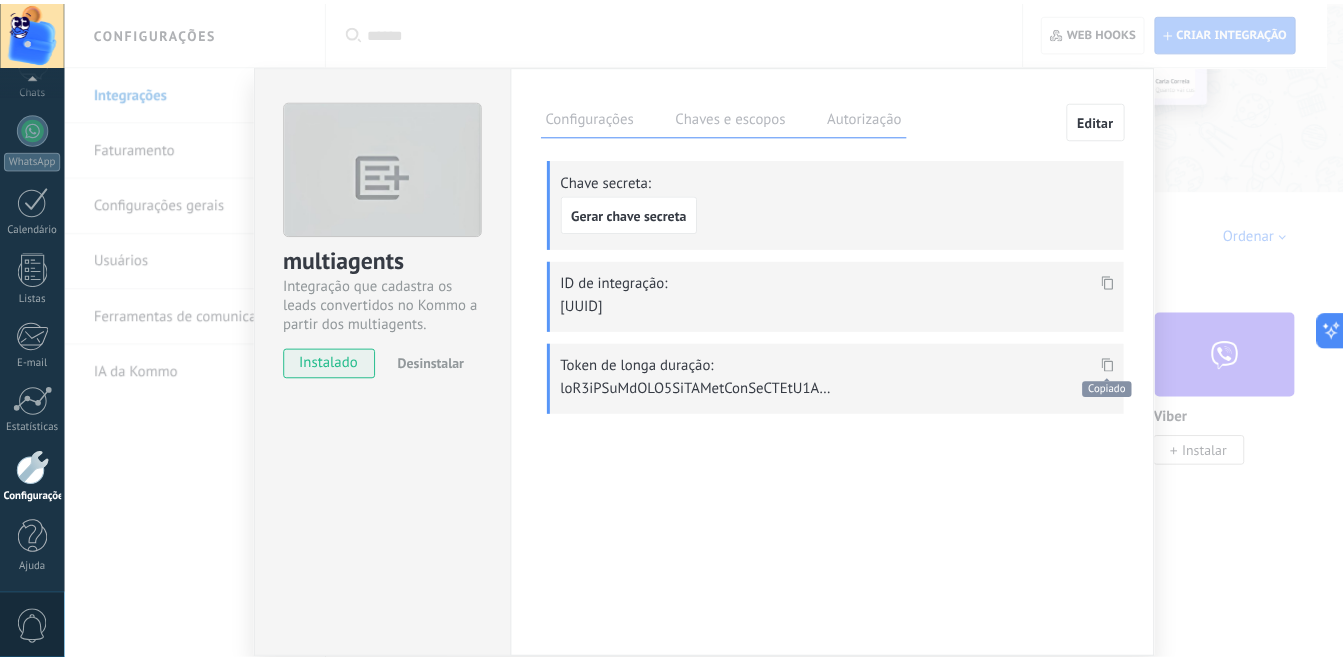scroll, scrollTop: 1160, scrollLeft: 0, axis: vertical 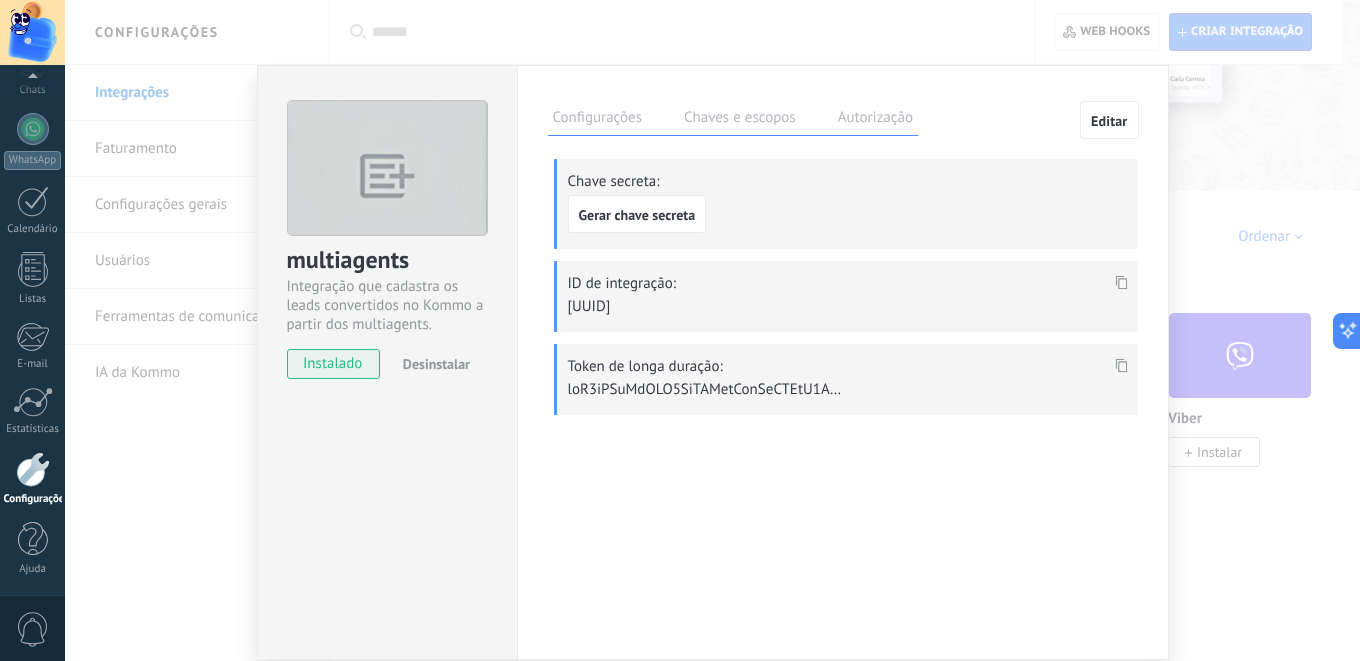click on "multiagents Integração que cadastra os leads convertidos no Kommo a partir dos multiagents. instalado Desinstalar Configurações Chaves e escopos Autorização Editar Chave secreta: Gerar chave secreta ID de integração: [UUID] Token de longa duração: Esta aba registra os usuários que permitiram acesso à esta conta. Se você quiser remover a possibilidade de um usuário de enviar solicitações para a conta em relação a esta integração, você pode revogar o acesso. Se o acesso de todos os usuários for revogado, a integração parará de funcionar. Este app está instalado, mas ninguém concedeu acesso ainda. Integração que cadastra os leads convertidos no Kommo a partir dos multiagents." at bounding box center (712, 330) 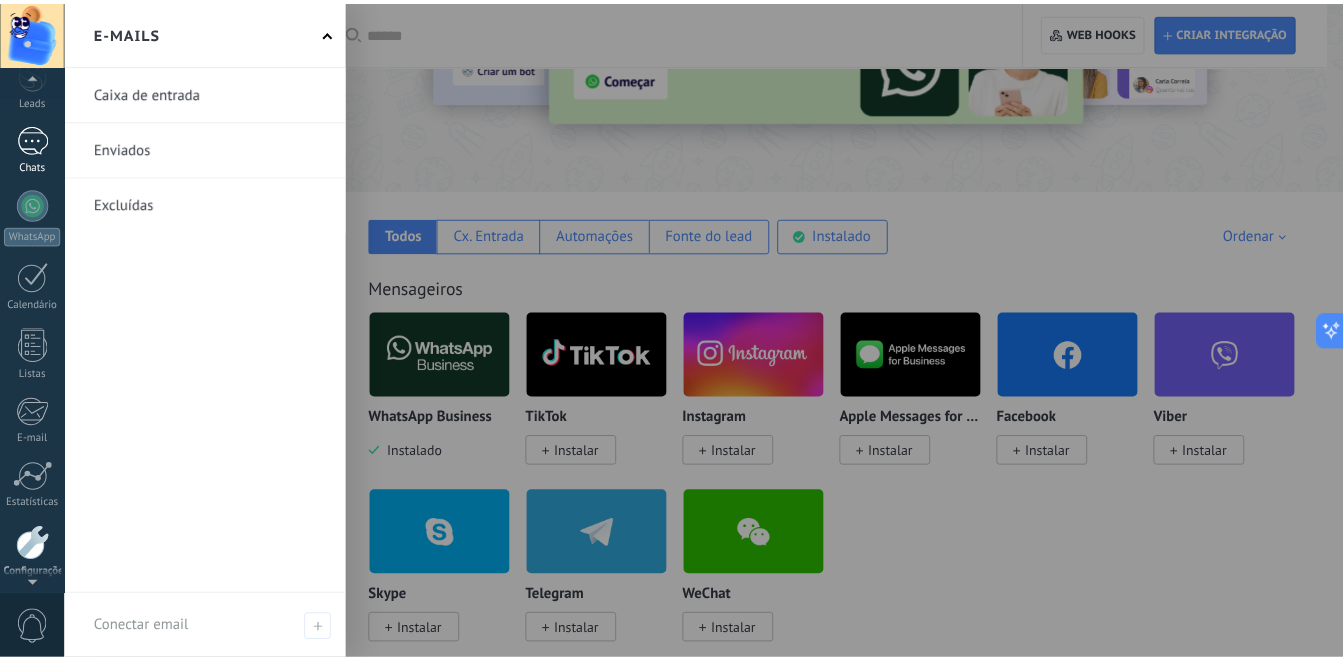scroll, scrollTop: 0, scrollLeft: 0, axis: both 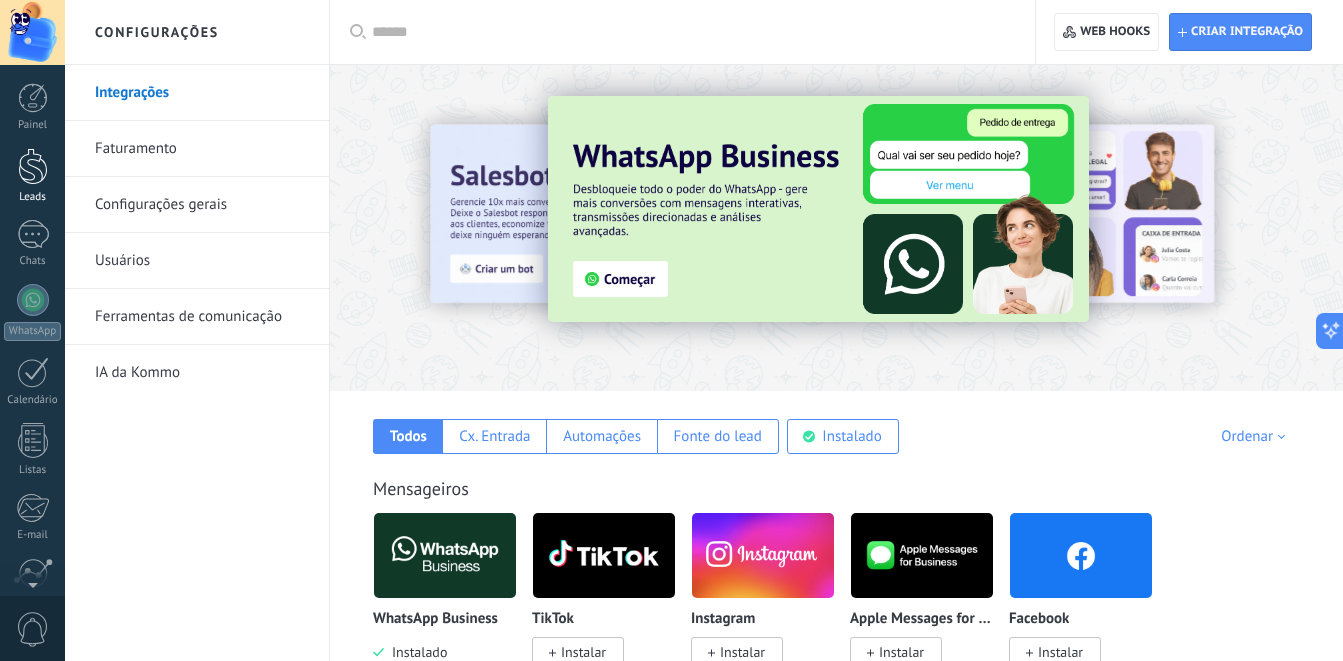 click at bounding box center (33, 166) 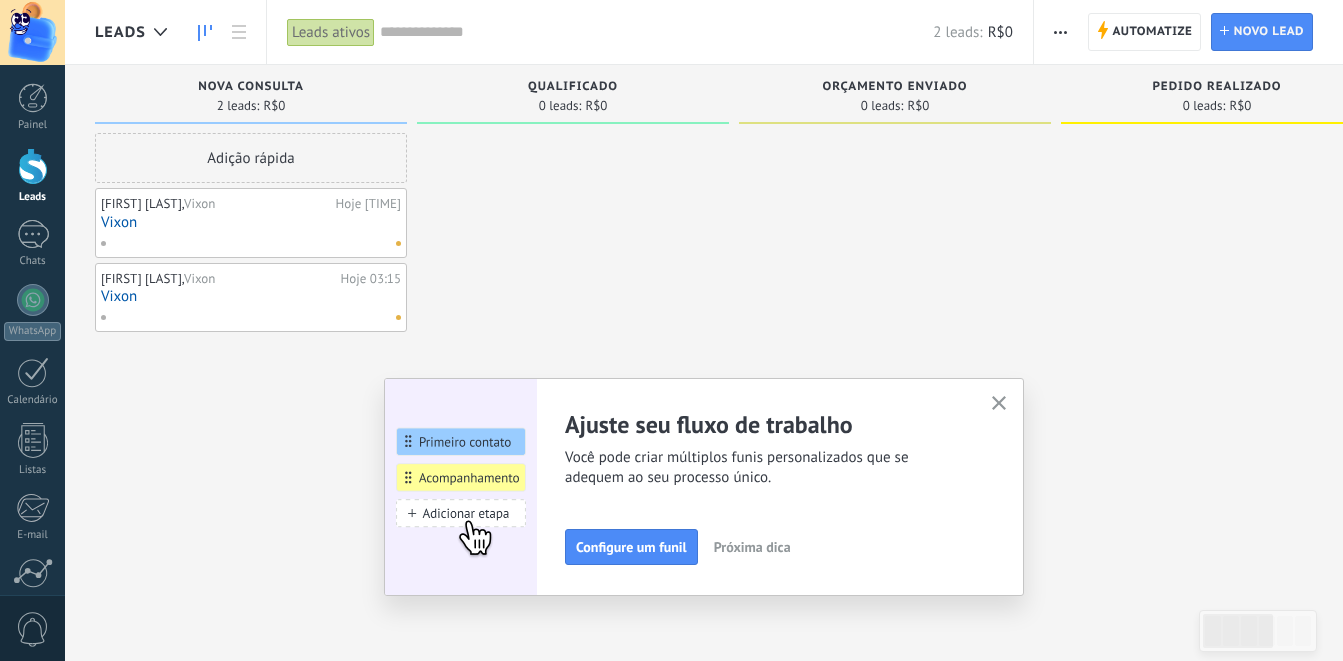 scroll, scrollTop: 0, scrollLeft: 0, axis: both 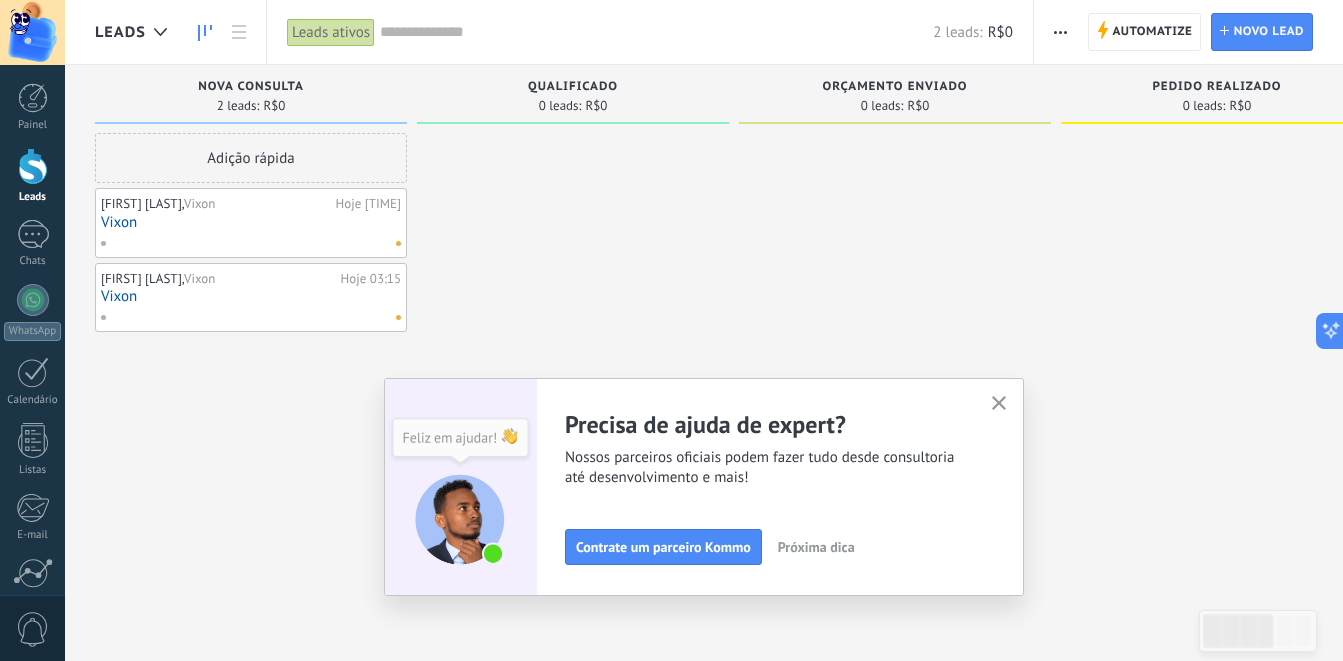 click at bounding box center (999, 404) 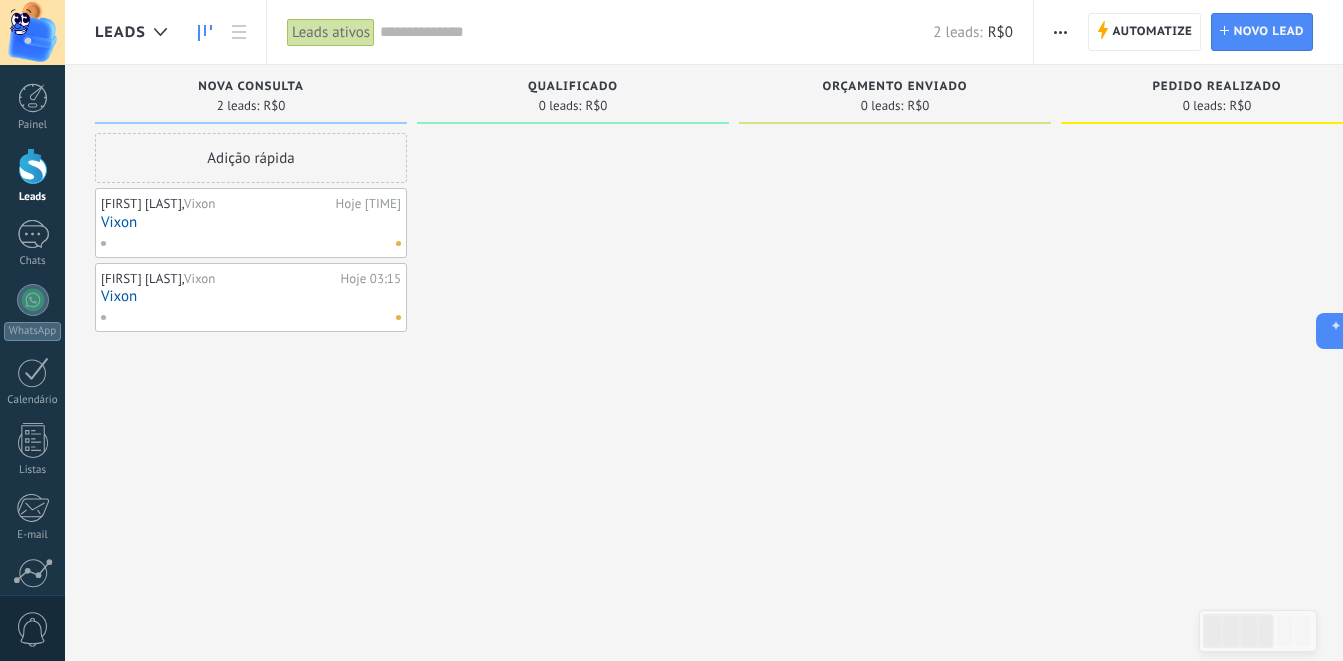 click at bounding box center (246, 243) 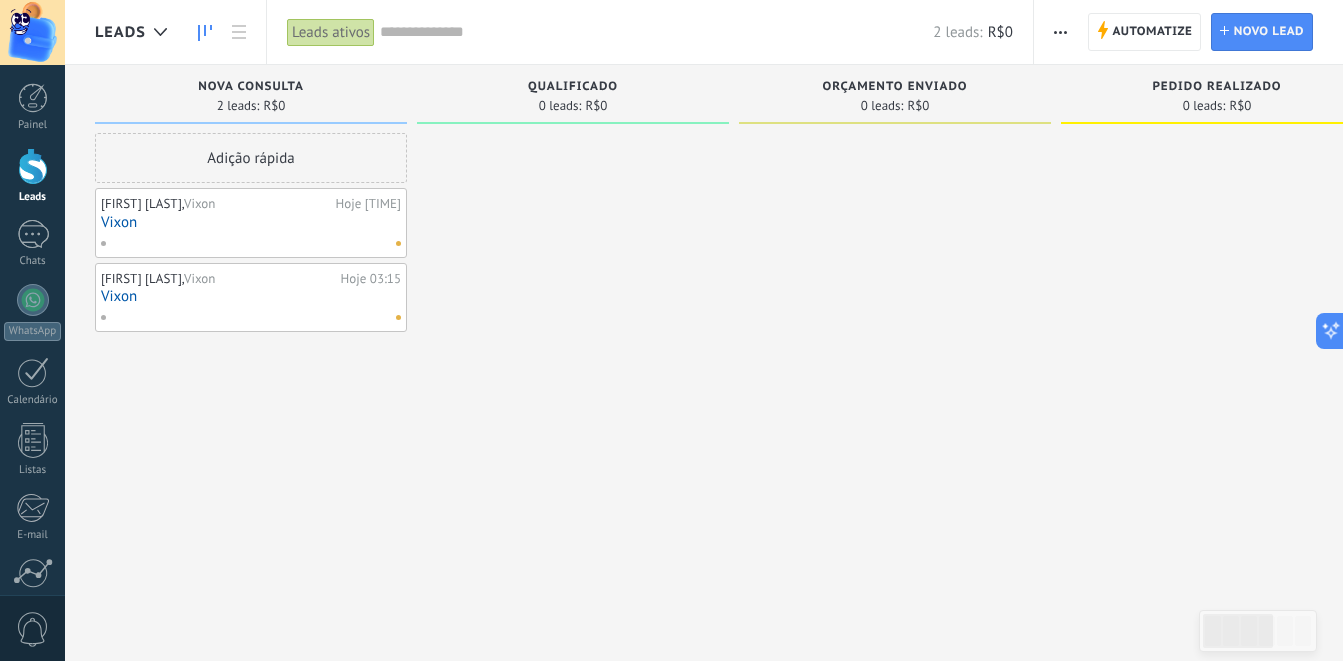 click on "[LAST]" at bounding box center [251, 222] 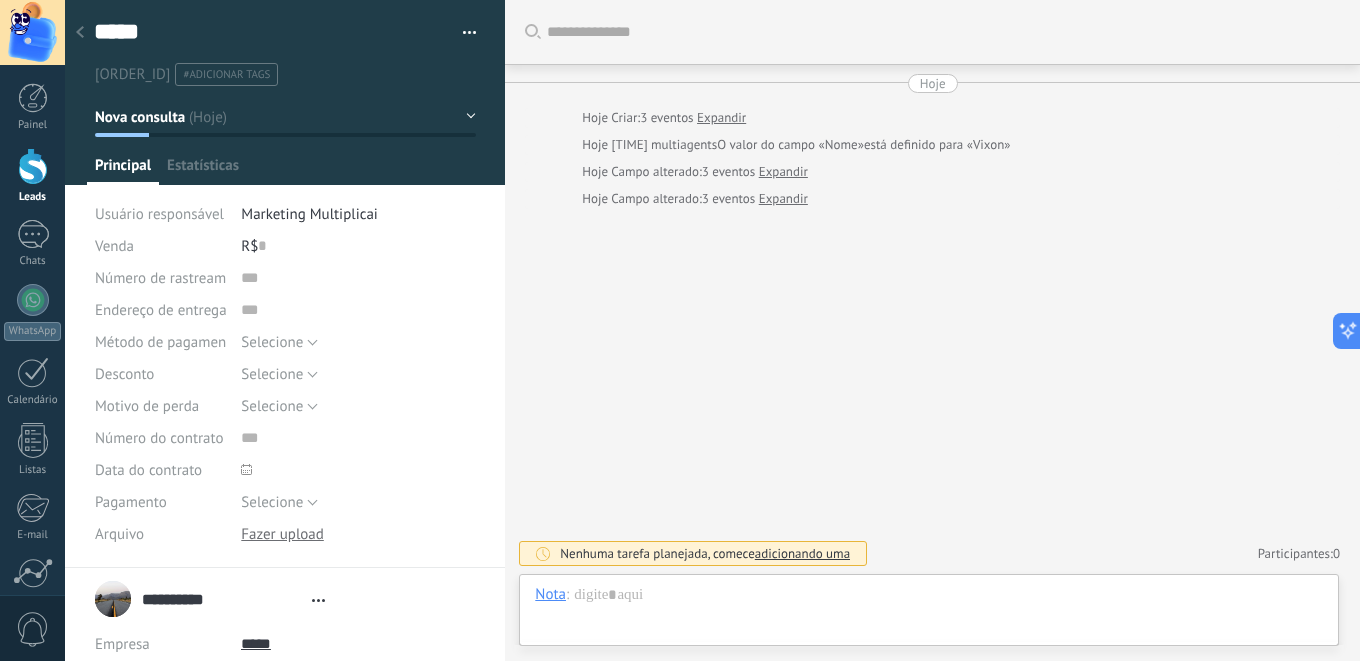 scroll, scrollTop: 20, scrollLeft: 0, axis: vertical 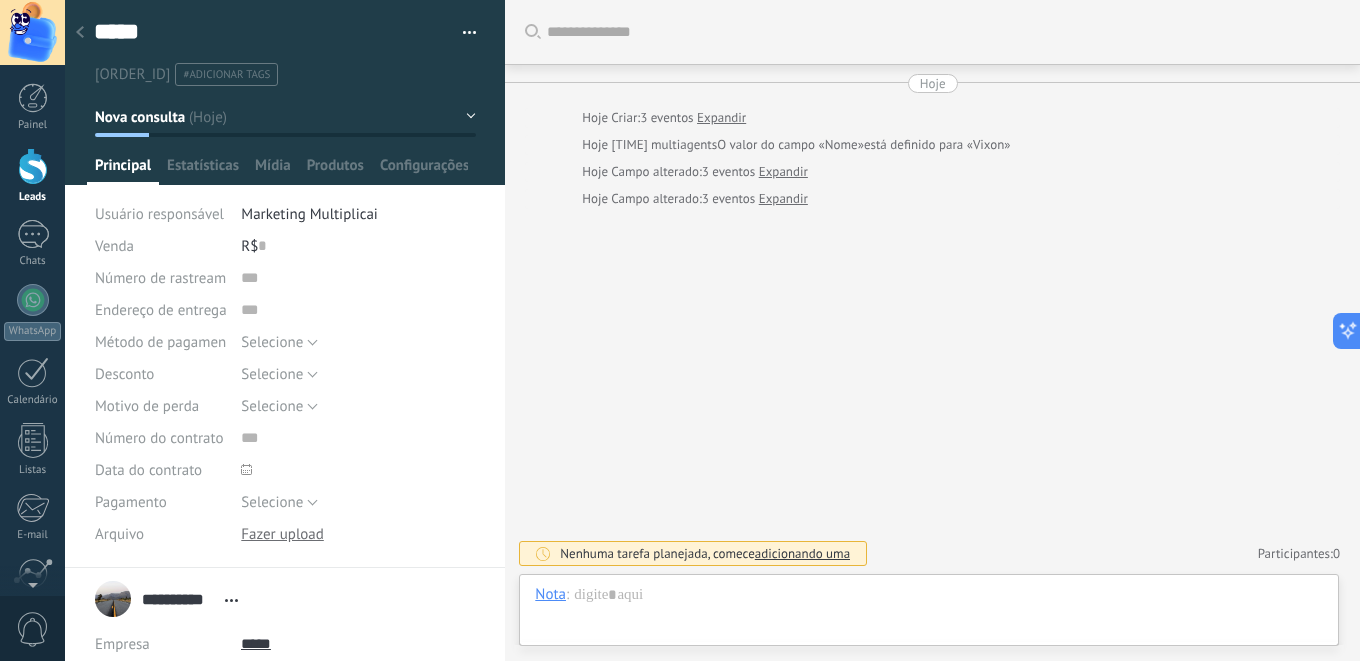 click at bounding box center [80, 33] 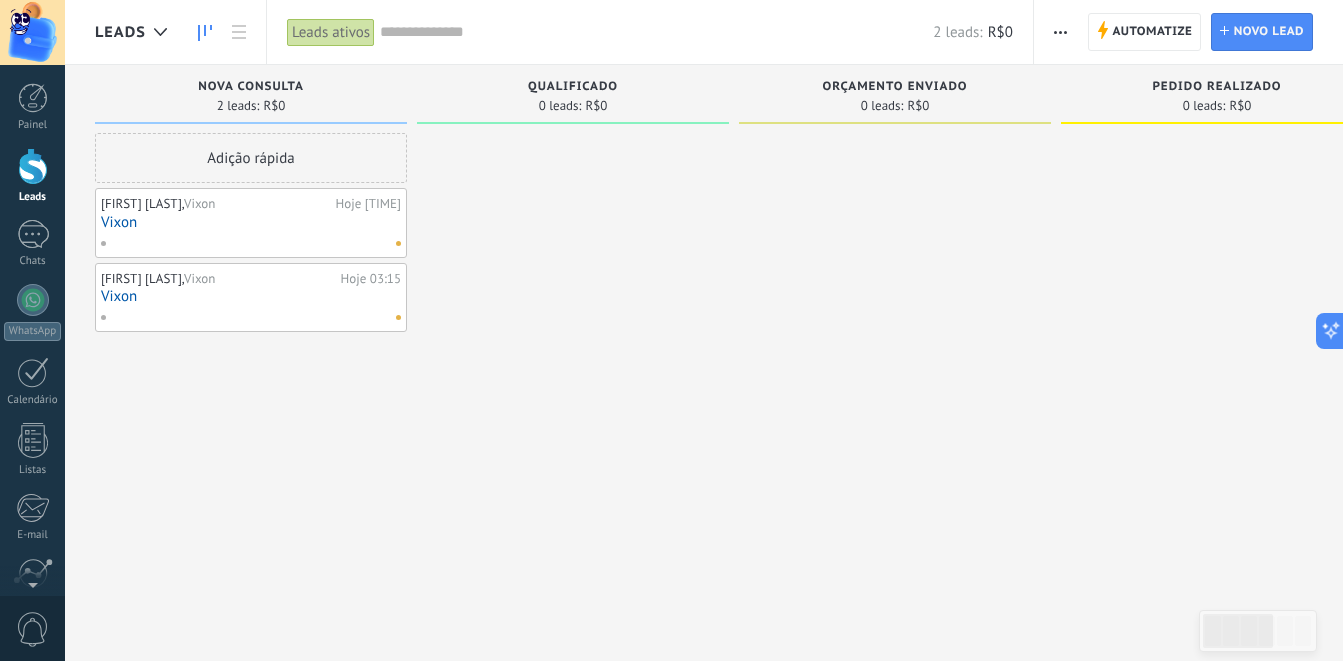 click on "[LAST]" at bounding box center [251, 296] 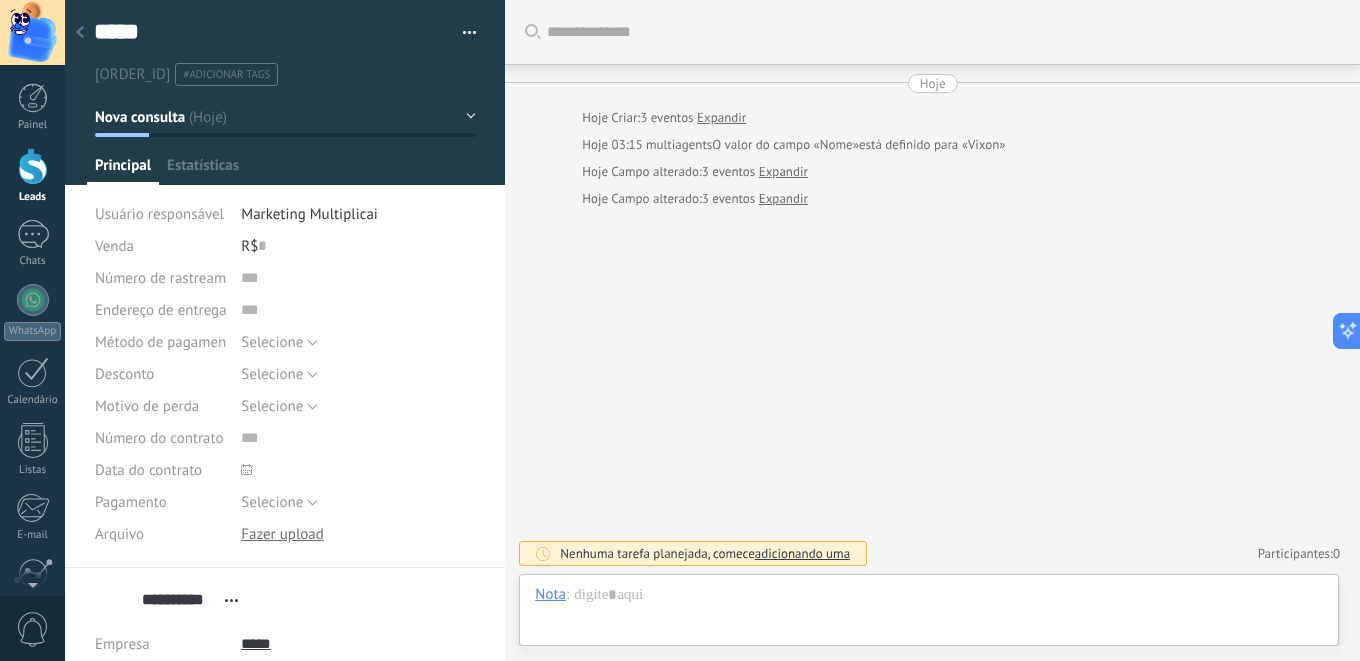 scroll, scrollTop: 20, scrollLeft: 0, axis: vertical 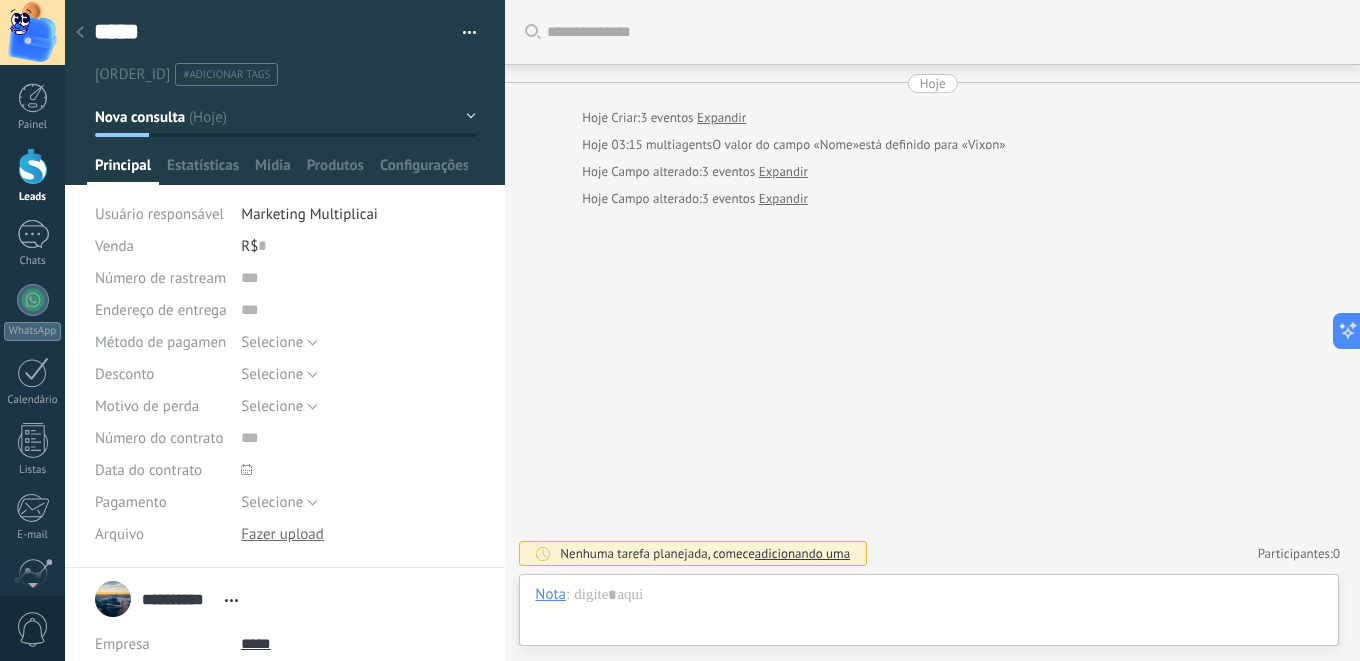 click at bounding box center [80, 32] 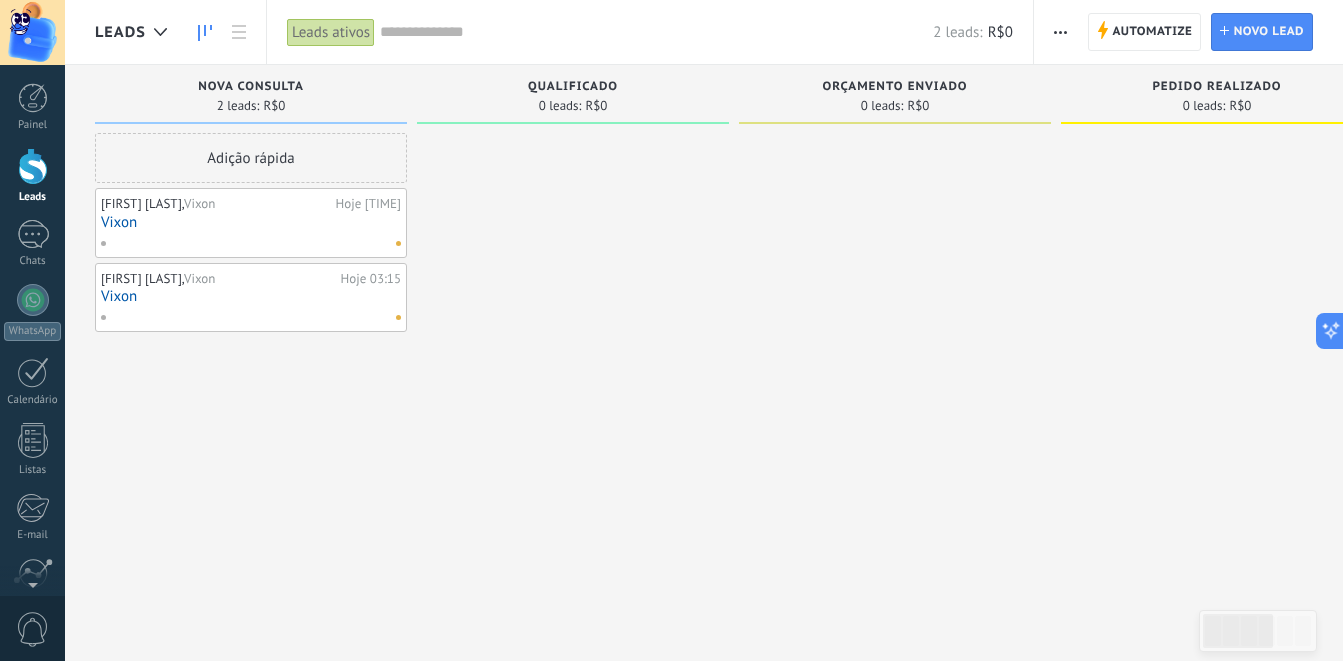 click on "Paulo Pina,
Vixon" at bounding box center [216, 204] 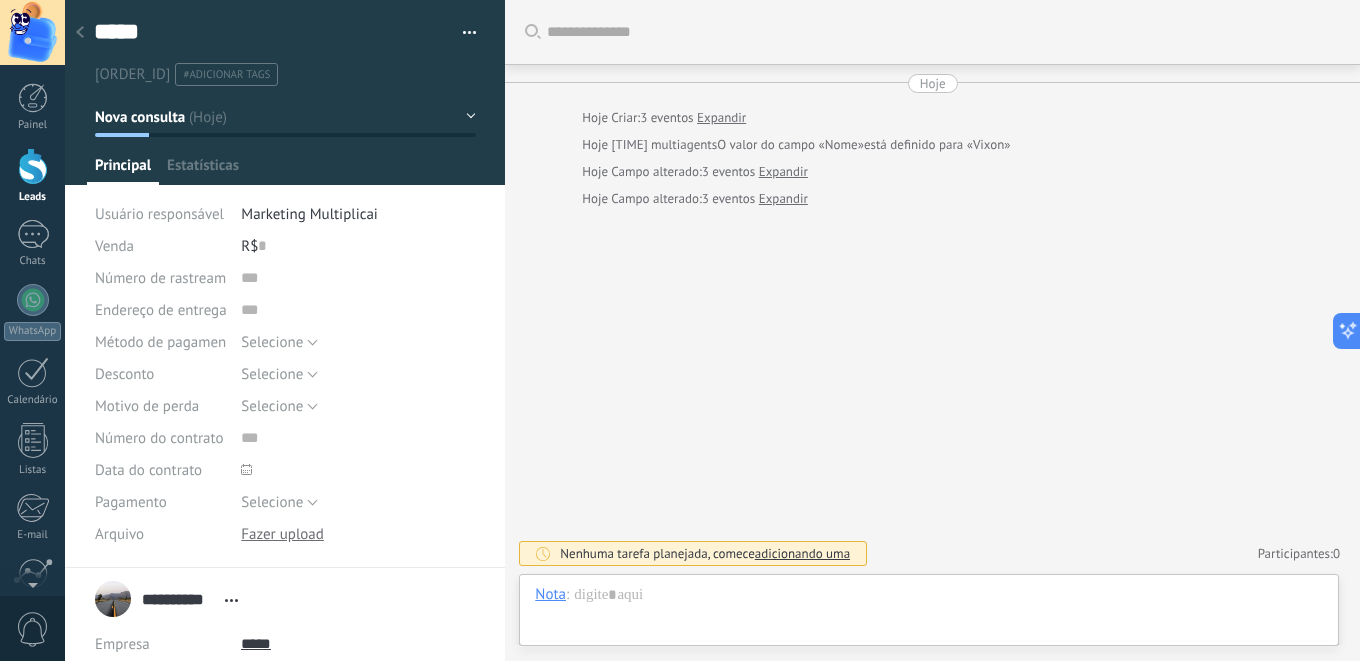 scroll, scrollTop: 20, scrollLeft: 0, axis: vertical 